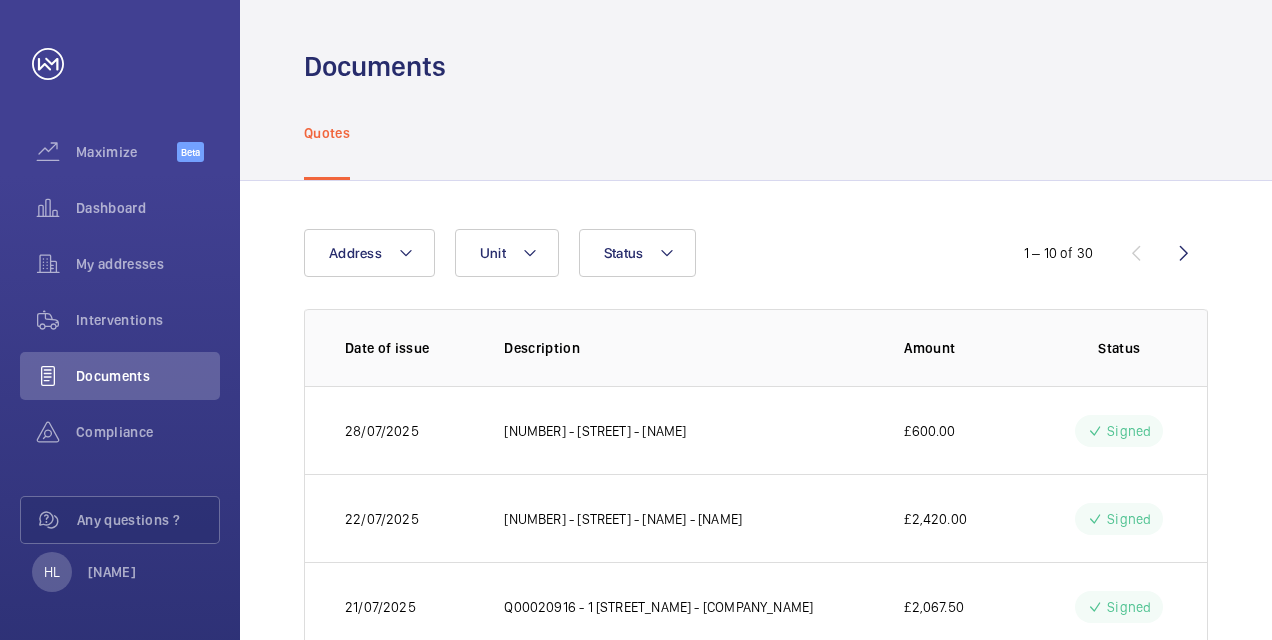 scroll, scrollTop: 0, scrollLeft: 0, axis: both 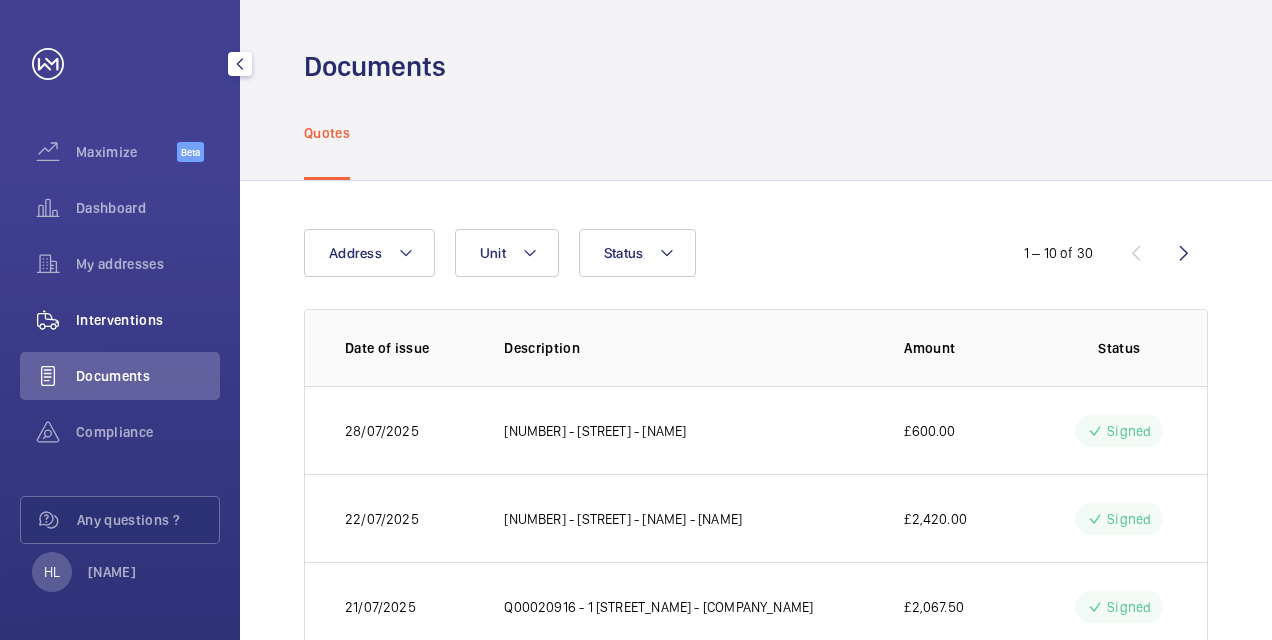 click on "Interventions" 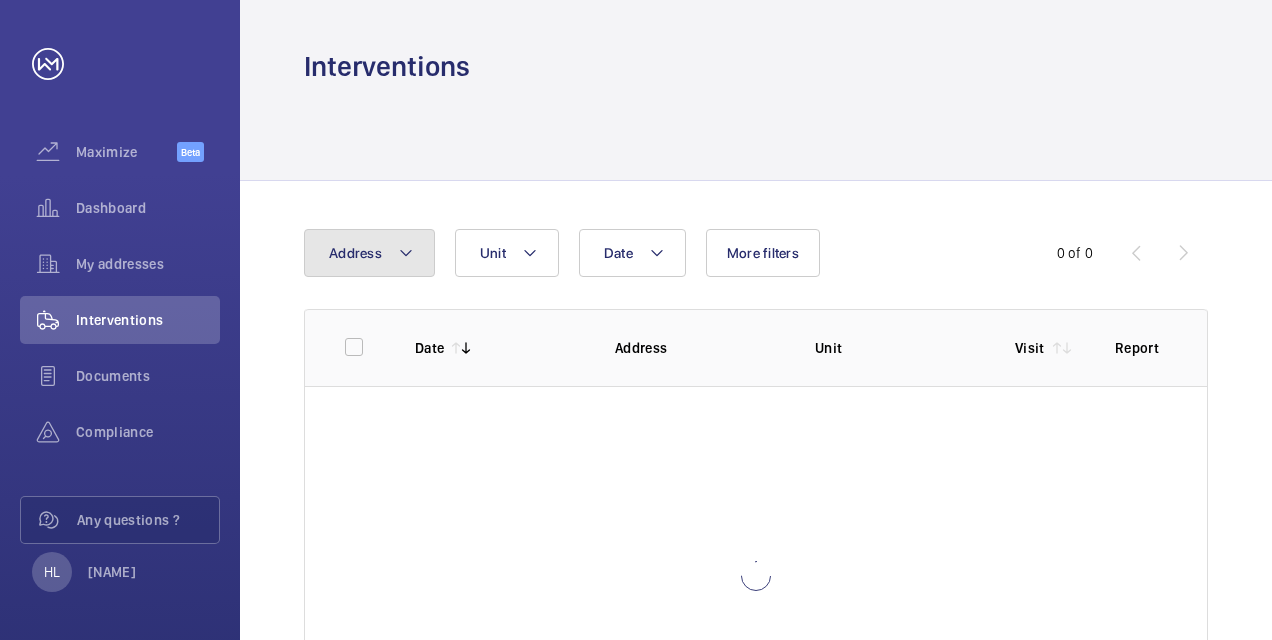 click 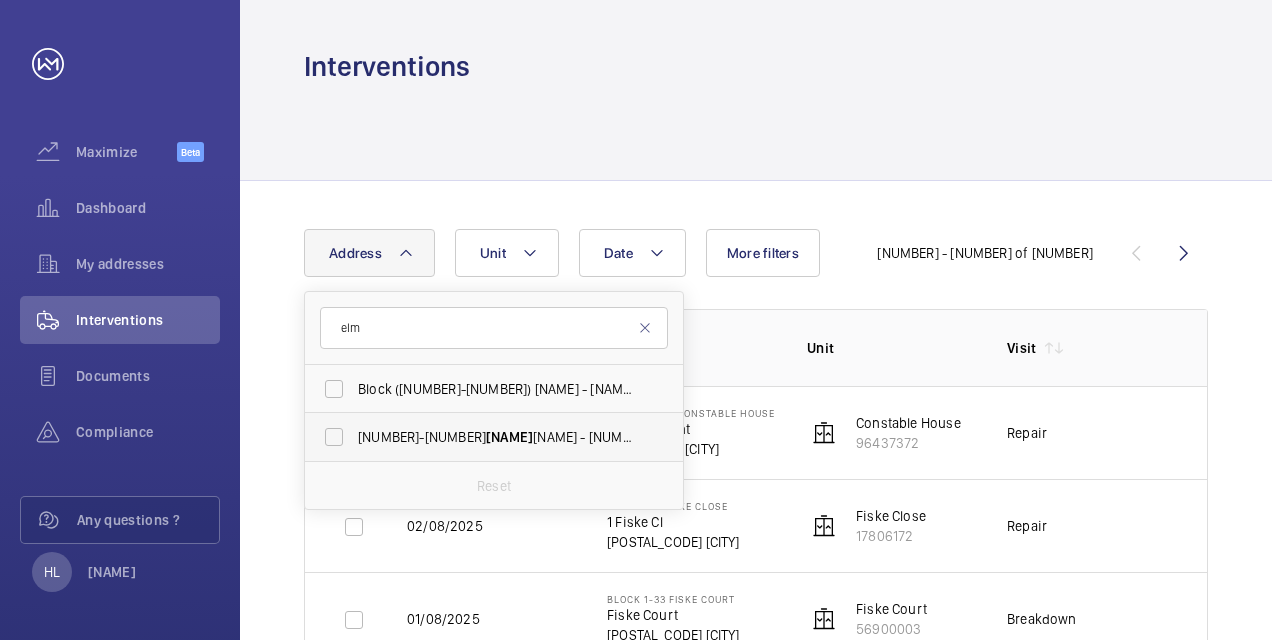 type on "elm" 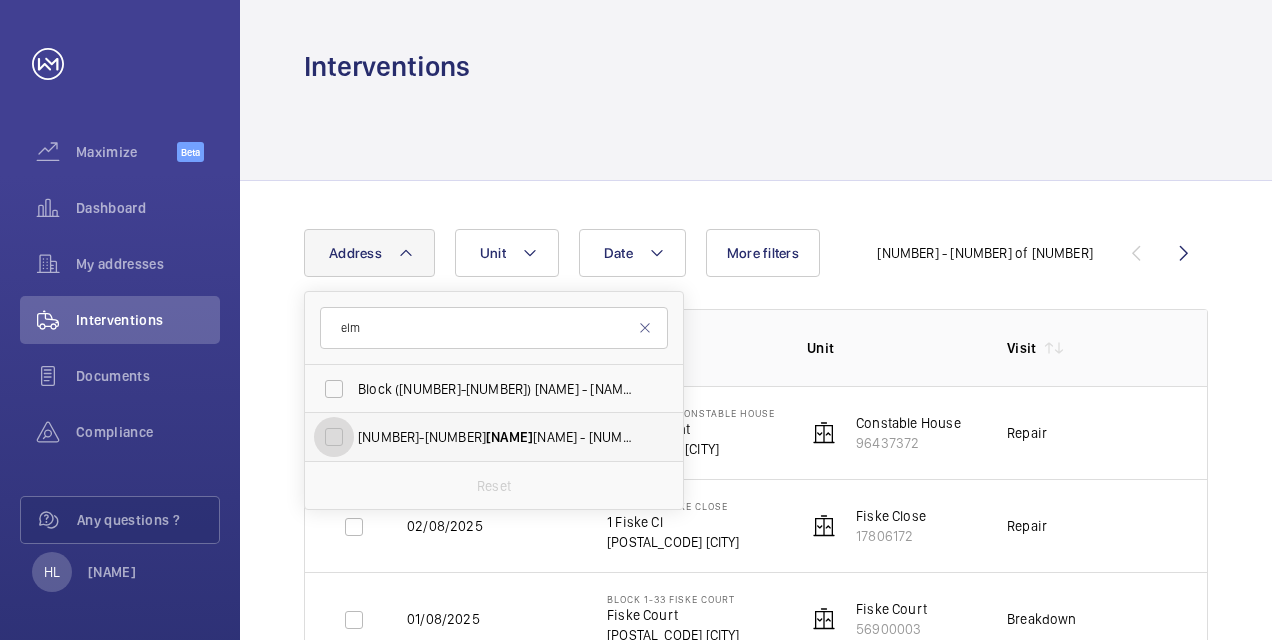 click on "[NUMBER]-[NUMBER] [NAME] - [NUMBER] [STREET], [CITY] [POSTAL_CODE]" at bounding box center [334, 437] 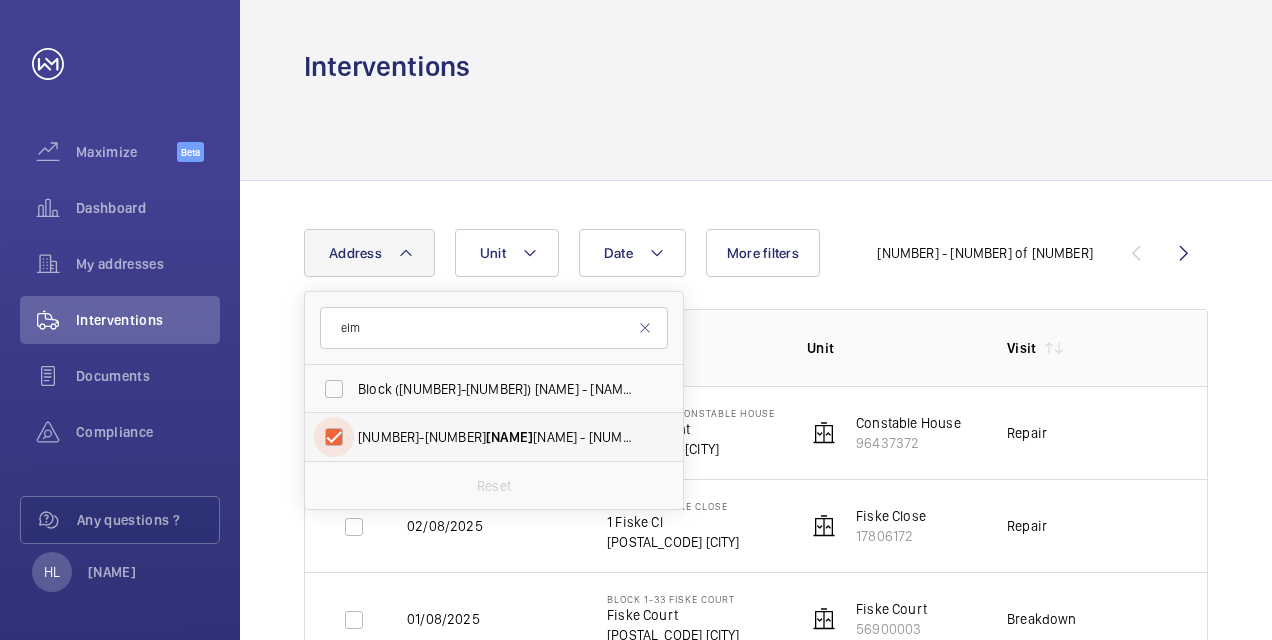 checkbox on "true" 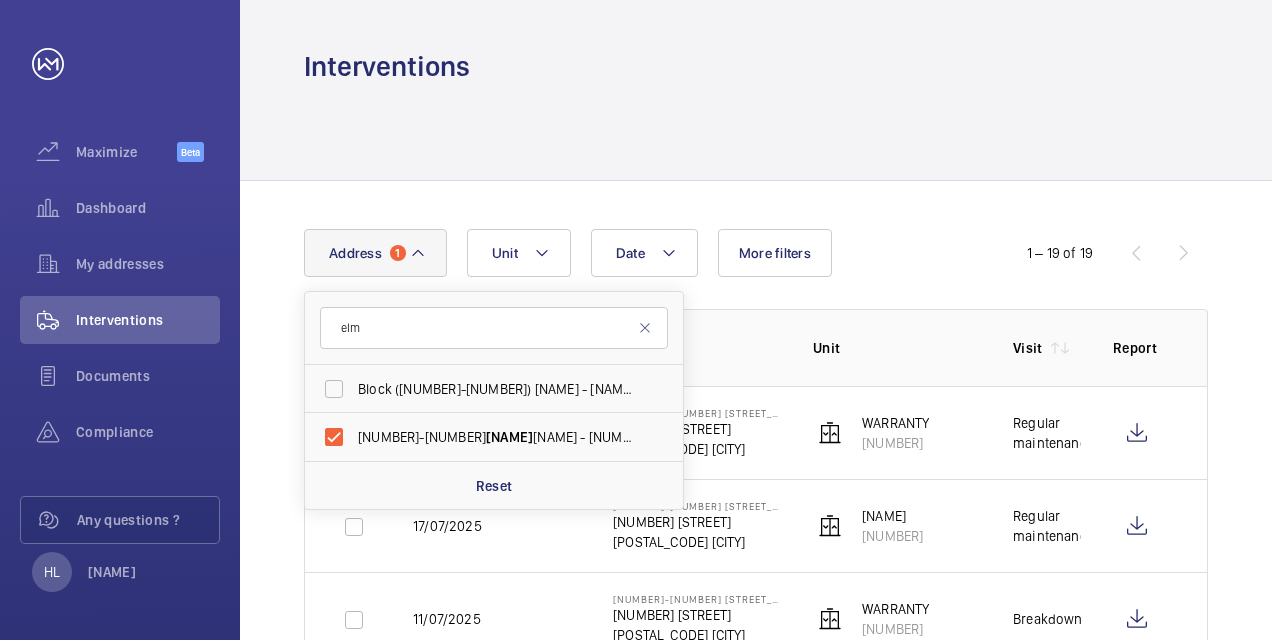 click on "Date Address 1 [NAME] Block ([NUMBER]-[NUMBER]) [NAME] - [NAME], [CITY] [POSTAL_CODE] [POSTAL_CODE] Reset Unit More filters [NUMBER] – [NUMBER] of [NUMBER] Date Address Unit Visit Report [DATE] [NUMBER]-[NUMBER] [NAME] [NAME] [POSTAL_CODE] [CITY] WARRANTY [NUMBER] Regular maintenance [DATE] [NUMBER]-[NUMBER] [NAME] [NAME] [POSTAL_CODE] [CITY] [NAME] [NUMBER] Regular maintenance [DATE] [NUMBER]-[NUMBER] [NAME] [NAME] [POSTAL_CODE] [CITY]WARRANTY [NUMBER] Breakdown [DATE] [NUMBER]-[NUMBER] [NAME] [NAME] [POSTAL_CODE] [CITY] [NAME] [NUMBER] Breakdown [DATE] [NUMBER]-[NUMBER] [NAME] [NAME] [POSTAL_CODE] [CITY] [NAME] [NUMBER] Breakdown [DATE] [NUMBER]-[NUMBER] [NAME] [NAME] [POSTAL_CODE] [CITY] [NAME] [NUMBER] Breakdown [DATE] [NUMBER]-[NUMBER] [NAME] [NAME] [POSTAL_CODE] [CITY]WARRANTY [NUMBER] Regular maintenance [DATE] [NUMBER]-[NUMBER] [NAME] [NAME] [POSTAL_CODE] [CITY] [NAME] [NUMBER] Regular maintenance [DATE] [NUMBER]-[NUMBER] [NAME] [NAME] [POSTAL_CODE] [CITY]WARRANTY" 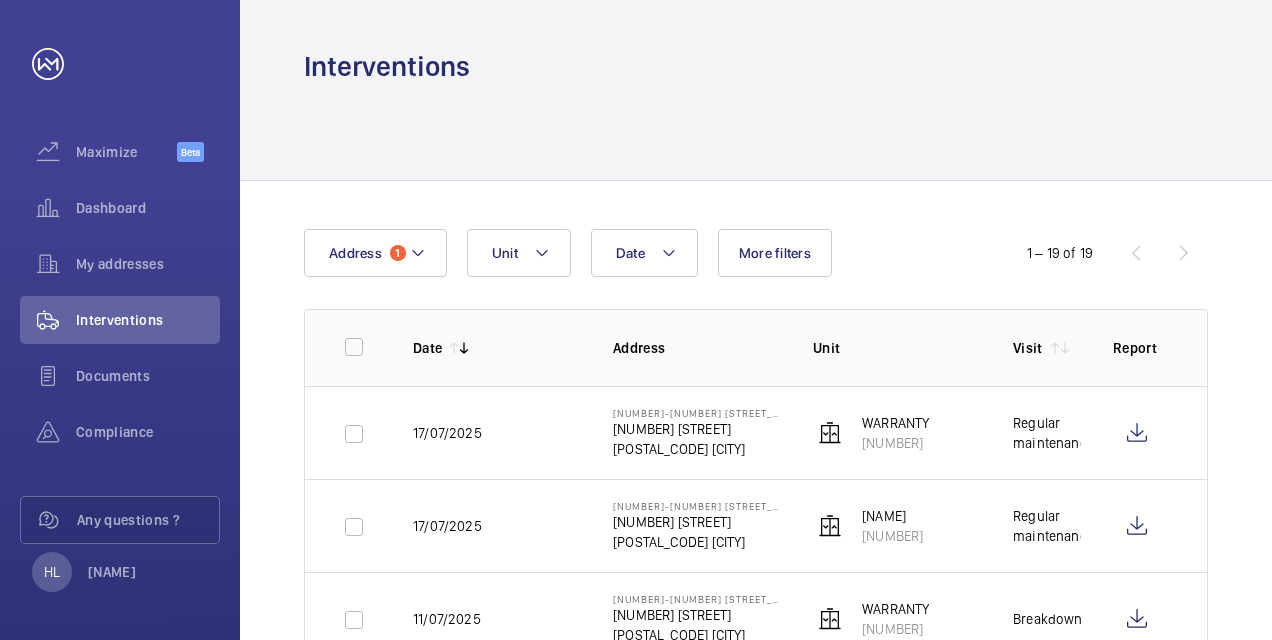 click on "Date Address 1 [NAME] [NUMBER] More filters [NUMBER] – [NUMBER] of [NUMBER] Date Address Unit Visit Report [DATE] [NUMBER]-[NUMBER] [NAME] [NUMBER] [STREET] [POSTAL_CODE] [CITY] WARRANTY [NUMBER] Regular maintenance [DATE] [NUMBER]-[NUMBER] [NAME] [NUMBER] [STREET] [POSTAL_CODE] [CITY] [NAME] [NUMBER] Regular maintenance [DATE] [NUMBER]-[NUMBER] [NAME] [NUMBER] [STREET] [POSTAL_CODE] [CITY]WARRANTY [NUMBER] Breakdown [DATE] [NUMBER]-[NUMBER] [NAME] [NUMBER] [STREET] [POSTAL_CODE] [CITY] [NAME] [NUMBER] Breakdown [DATE] [NUMBER]-[NUMBER] [NAME] [NUMBER] [STREET] [POSTAL_CODE] [CITY] [NAME] [NUMBER] Breakdown [DATE] [NUMBER]-[NUMBER] [NAME] [NUMBER] [STREET] [POSTAL_CODE] [CITY] [NAME] [NUMBER] Breakdown [DATE] [NUMBER]-[NUMBER] [NAME] [NUMBER] [STREET] [POSTAL_CODE] [CITY]WARRANTY [NUMBER] Regular maintenance [DATE] [NUMBER]-[NUMBER] [NAME] [NUMBER] [STREET] [POSTAL_CODE] [CITY] [NAME] [NUMBER] Regular maintenance [DATE] [NUMBER]-[NUMBER] [NAME] [NUMBER] [STREET] [POSTAL_CODE] [CITY]WARRANTY" 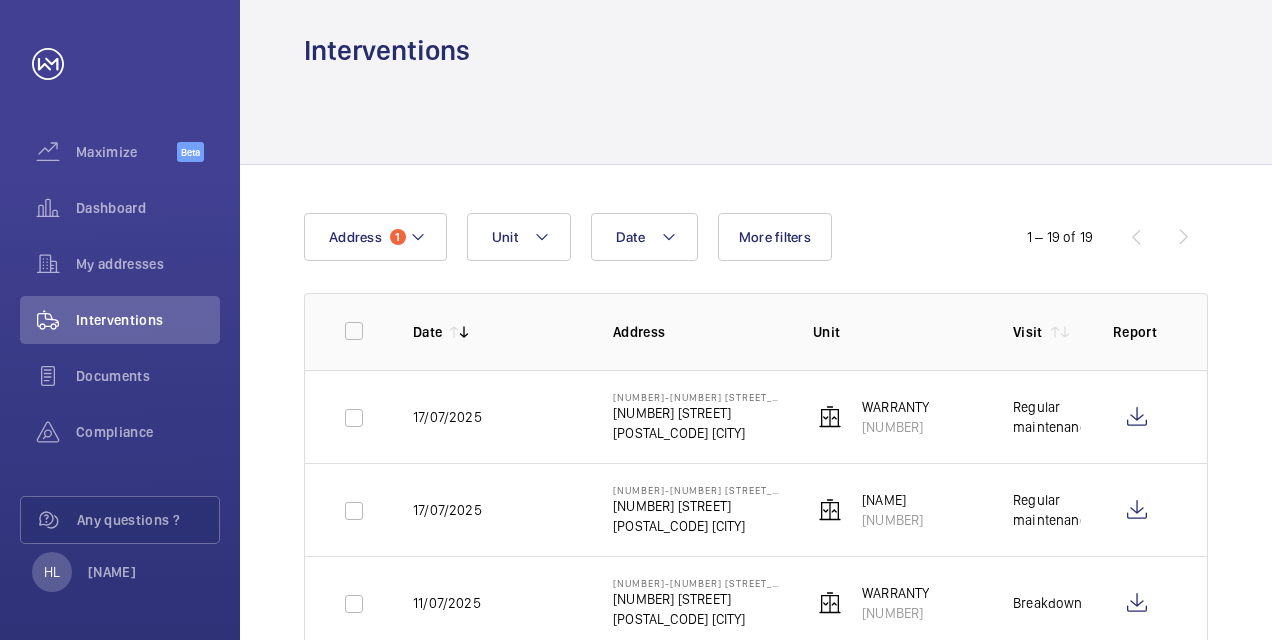 scroll, scrollTop: 0, scrollLeft: 0, axis: both 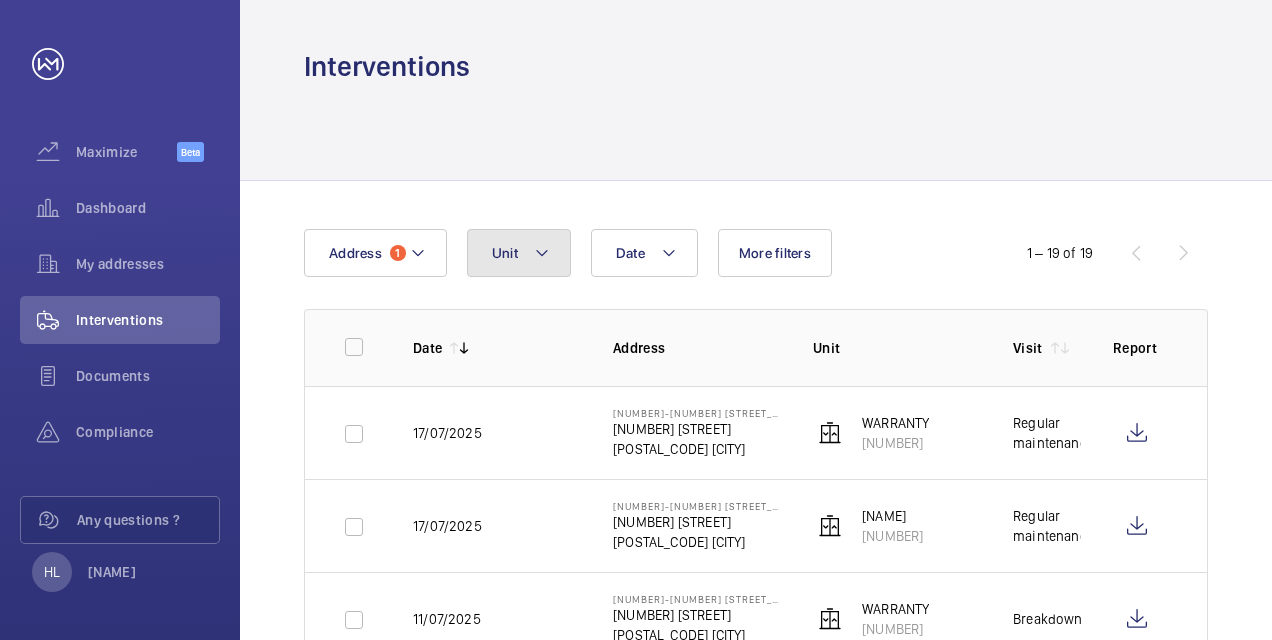 click 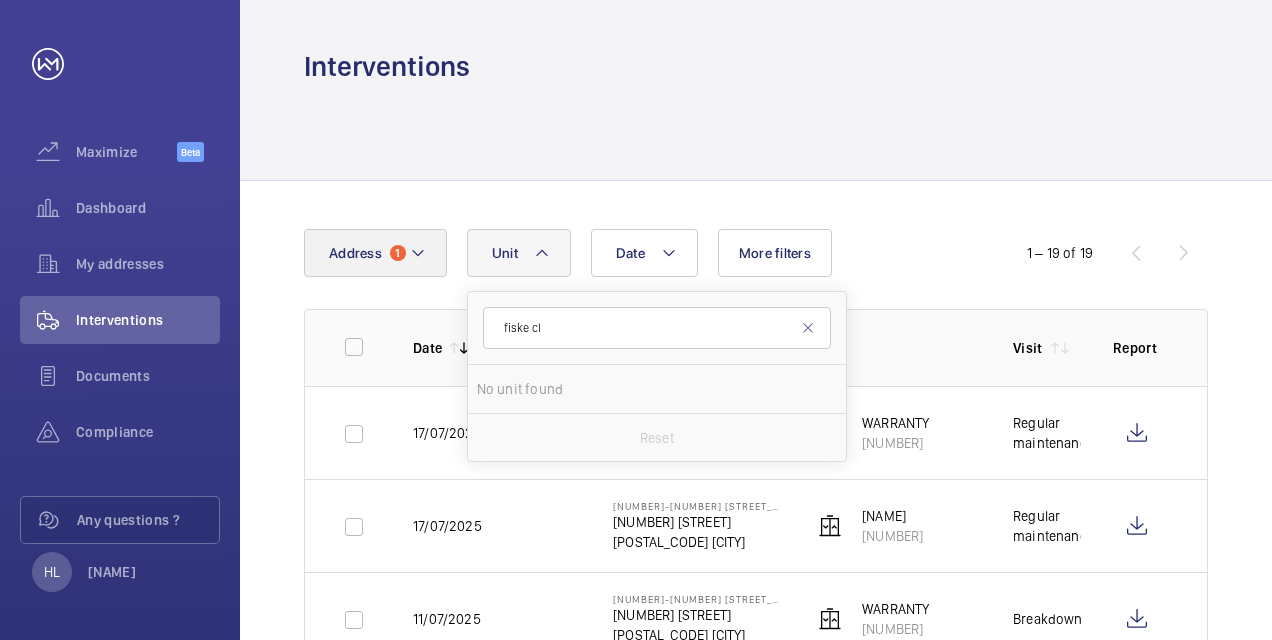 type on "fiske cl" 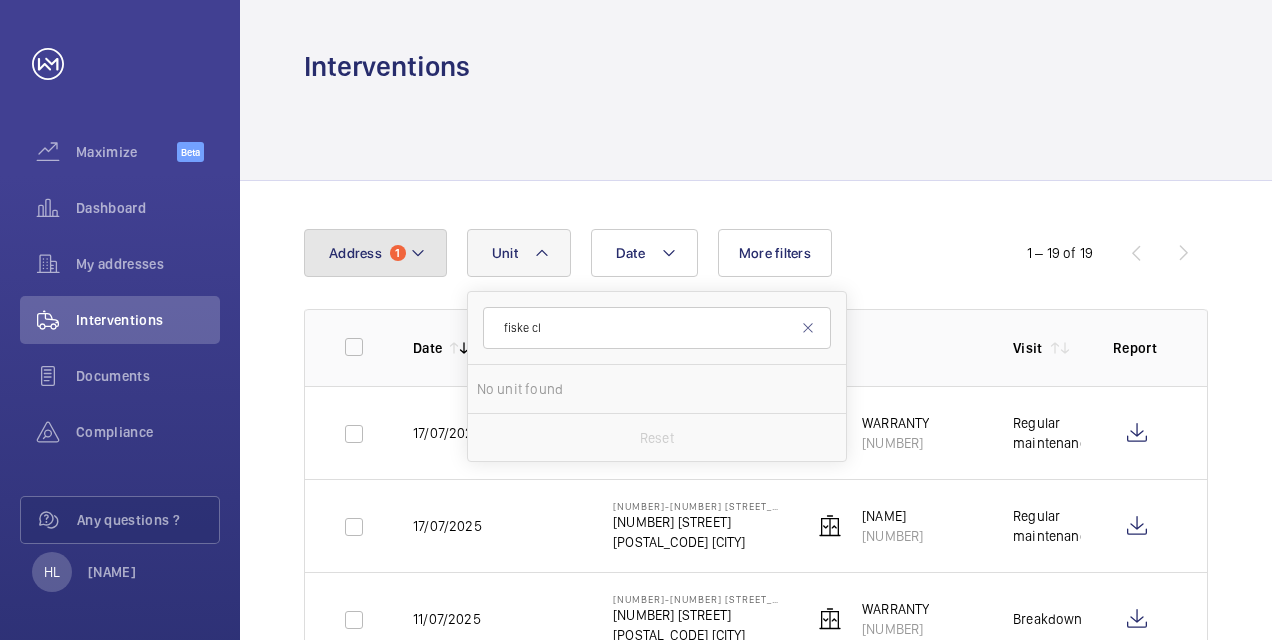 click on "Address 1" 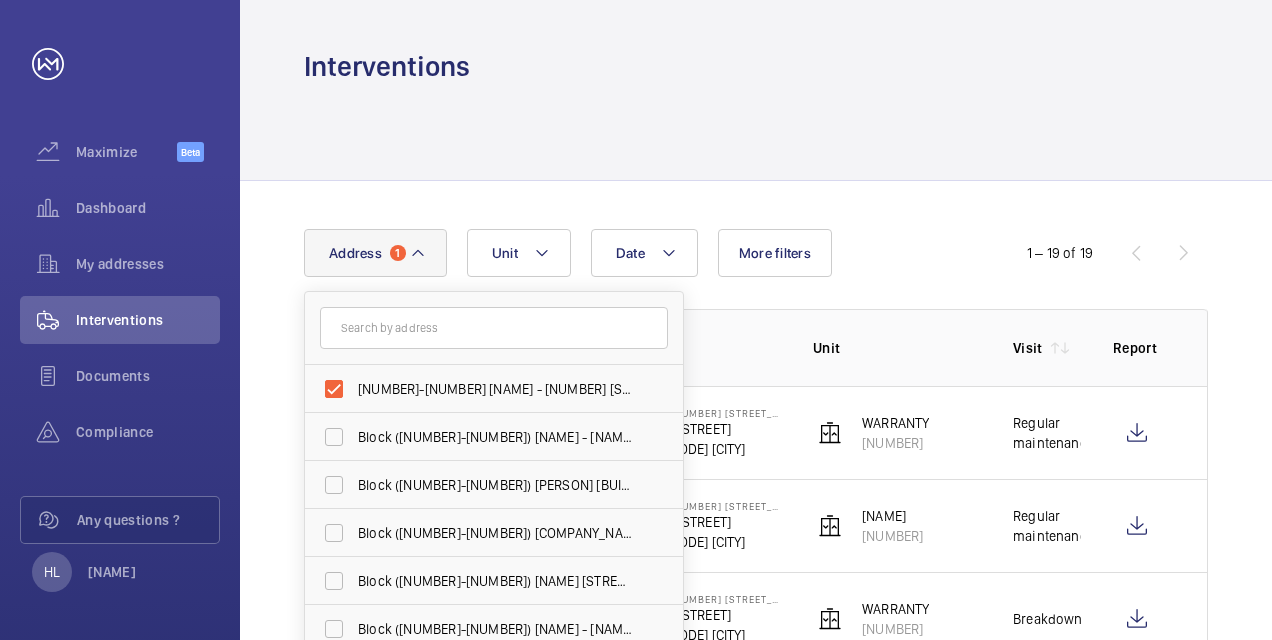 click 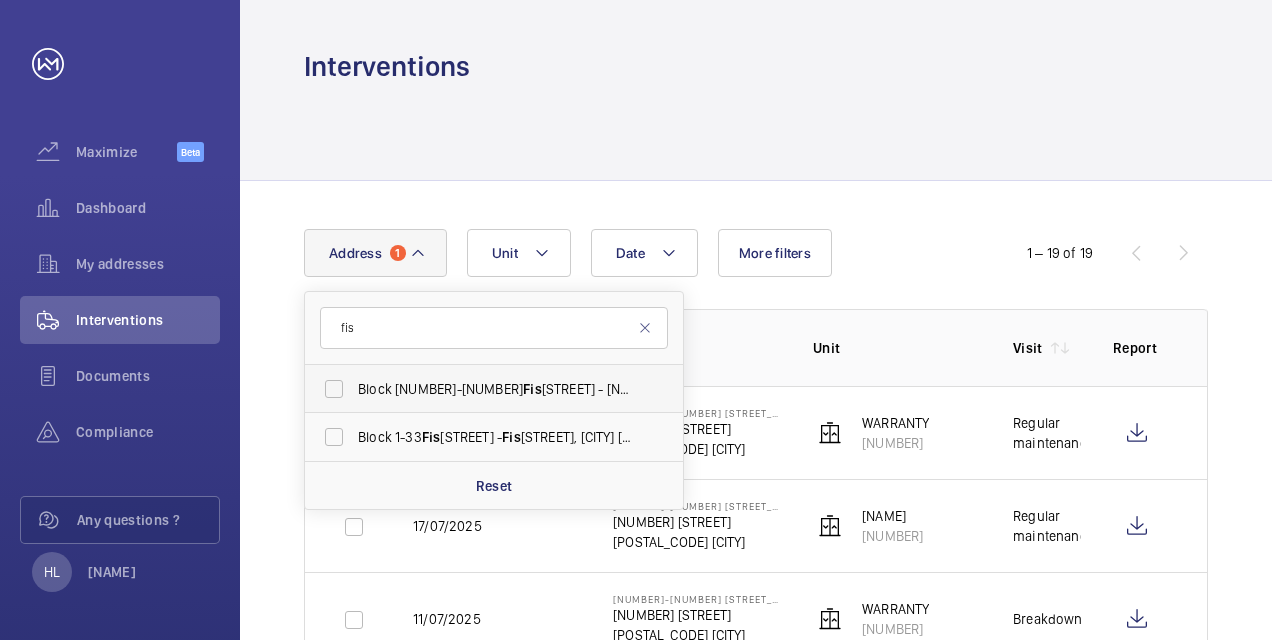 type on "fis" 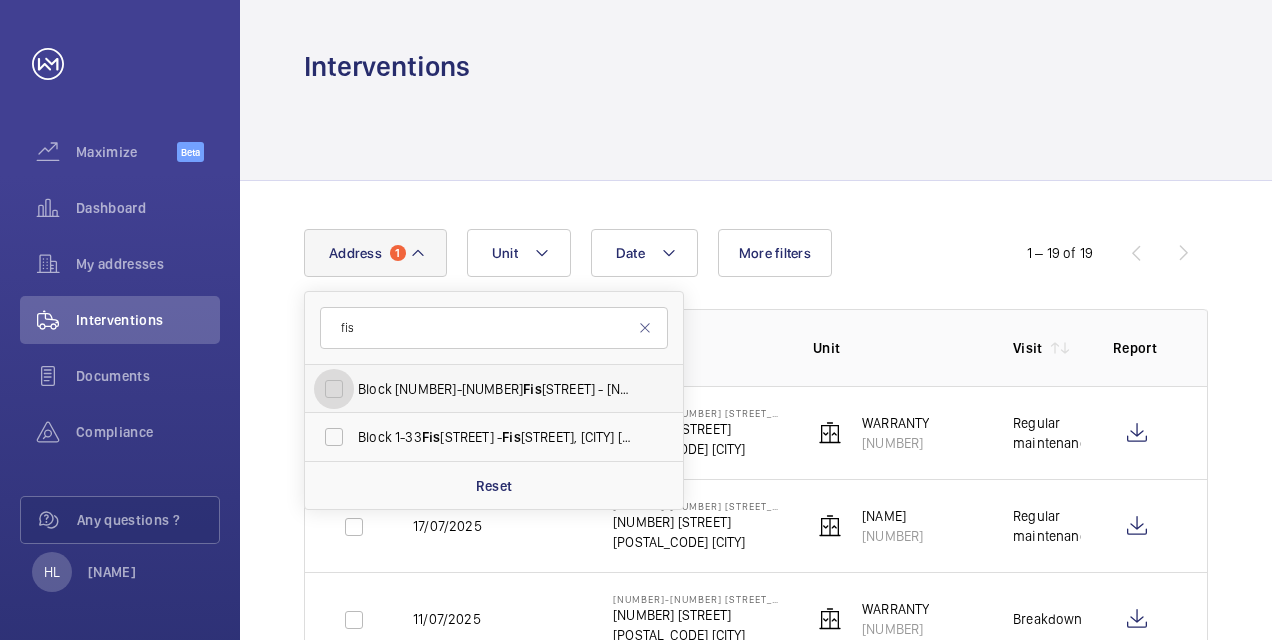 click on "Block ([NUMBER]-[NUMBER]) [NAME] [STREET] - [NUMBER] [STREET], [CITY] [POSTAL_CODE]" at bounding box center [334, 389] 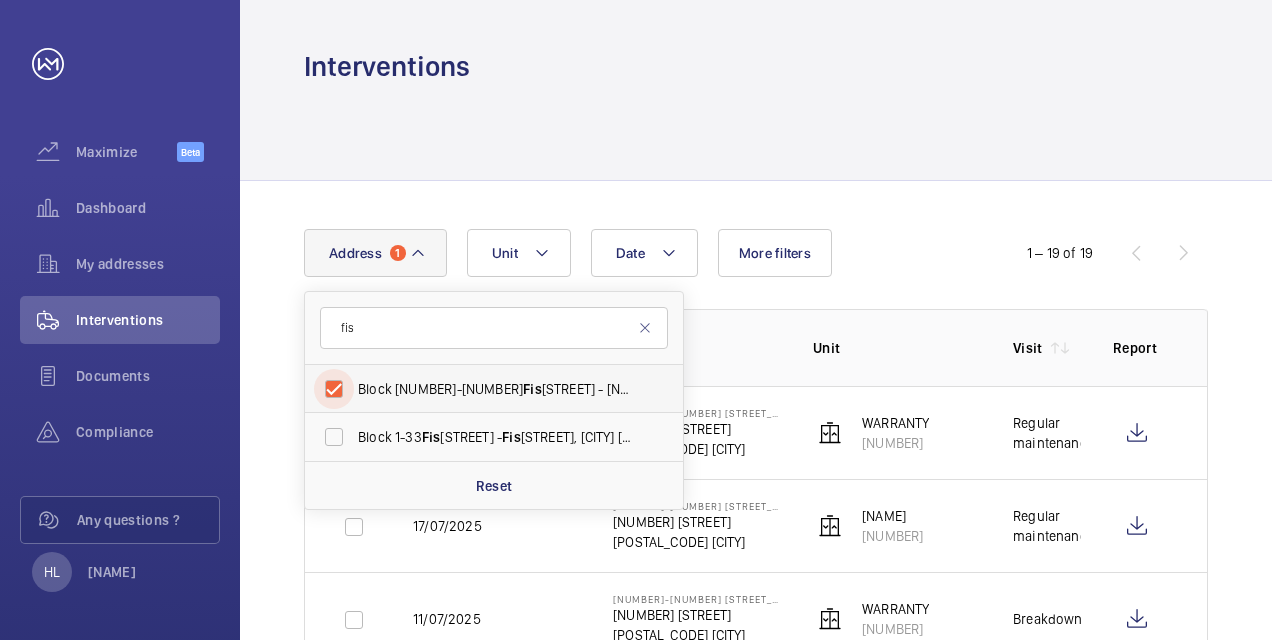 checkbox on "true" 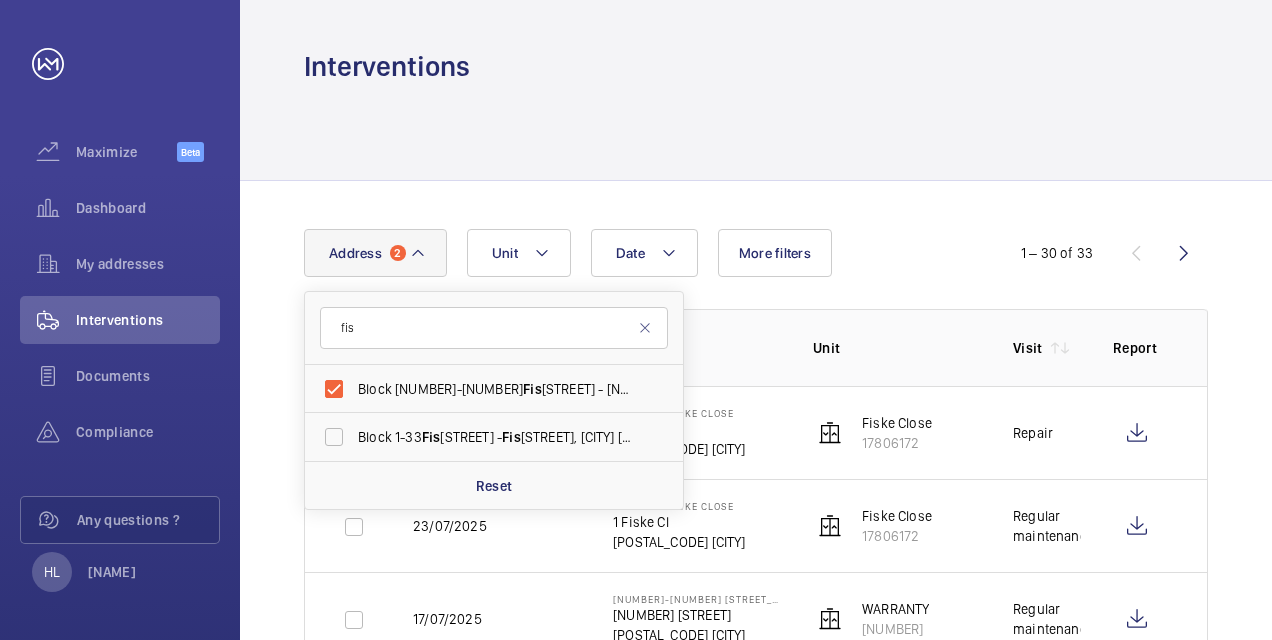 click on "Date Address [NUMBER] [NAME] [NUMBER]-[NUMBER] [NAME] - [NUMBER] [STREET], [CITY] [POSTAL_CODE] Block ([NUMBER]-[NUMBER]) [NAME] - [NAME] [STREET], [CITY] [POSTAL_CODE] Reset Unit More filters [NUMBER] – [NUMBER] of [NUMBER] Date Address Unit Visit Report [DATE] Block ([NUMBER]-[NUMBER]) [NAME] [NUMBER] [STREET] [POSTAL_CODE] [CITY] [NAME] [NUMBER] Repair [DATE] Block ([NUMBER]-[NUMBER]) [NAME] [NUMBER] [STREET] [POSTAL_CODE] [CITY] [NAME] [NUMBER] Regular maintenance [DATE] [NUMBER]-[NUMBER] [NAME] [NUMBER] [STREET] [POSTAL_CODE] [CITY] WARRANTY [NUMBER] Regular maintenance [DATE] [NUMBER]-[NUMBER] [NAME] [NUMBER] [STREET] [POSTAL_CODE] [CITY]WARRANTY [NUMBER] Breakdown [DATE] Block ([NUMBER]-[NUMBER]) [NAME] [NUMBER] [STREET] [POSTAL_CODE] [CITY] [NAME] [NUMBER] Breakdown [DATE] [NUMBER]-[NUMBER] [NAME] [NUMBER] [STREET] [POSTAL_CODE] [CITY] [NAME] [NUMBER] Breakdown [DATE]" 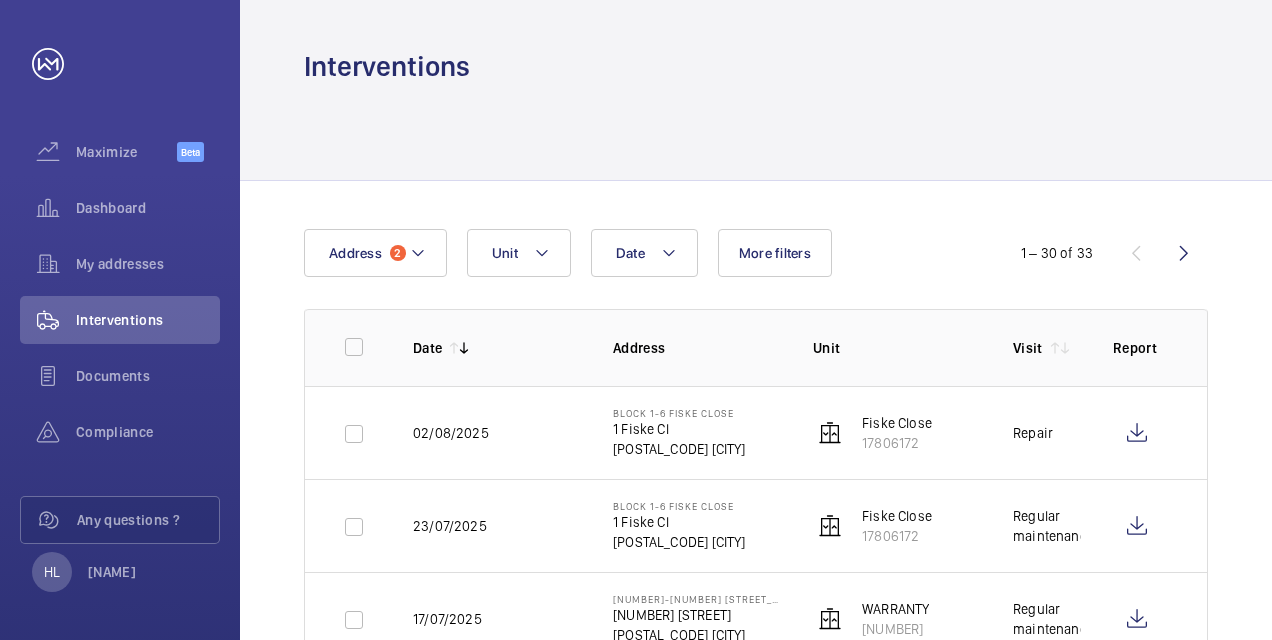 click on "Date Address 2 Unit More filters  1 – 30 of 33  Date Address Unit Visit Report  02/08/2025   Block [NUMBER]-[NUMBER]  [STREET_NAME]   1 [STREET_NAME]   [POSTCODE] [CITY]   [STREET_NAME]   17806172    Repair   23/07/2025   Block [NUMBER]-[NUMBER]  [STREET_NAME]   1 [STREET_NAME]   [POSTCODE] [CITY]   [STREET_NAME]   17806172    Regular maintenance   17/07/2025   [NUMBER]-[NUMBER] [STREET_NAME]   2 [STREET_NAME]   [POSTCODE] [CITY]   [STREET_NAME]    70177061    Regular maintenance   17/07/2025   [NUMBER]-[NUMBER] [STREET_NAME]   2 [STREET_NAME]   [POSTCODE] [CITY]   [STREET_NAME]    28139631    Regular maintenance   11/07/2025   [NUMBER]-[NUMBER] [STREET_NAME]   2 [STREET_NAME]   [POSTCODE] [CITY]   [STREET_NAME]   17806172    Breakdown   09/07/2025   Block [NUMBER]-[NUMBER]  [STREET_NAME]   1 [STREET_NAME]   [POSTCODE] [CITY]   [STREET_NAME]   17806172    Breakdown   04/07/2025   [NUMBER]-[NUMBER] [STREET_NAME]   2 [STREET_NAME]   [POSTCODE] [CITY]   [STREET_NAME]    28139631    Breakdown   03/07/2025   Block [NUMBER]-[NUMBER]  [STREET_NAME]   1 [STREET_NAME]   [POSTCODE] [CITY]   [STREET_NAME]   17806172    Repair   02/07/2025   [NUMBER]-[NUMBER] [STREET_NAME]" 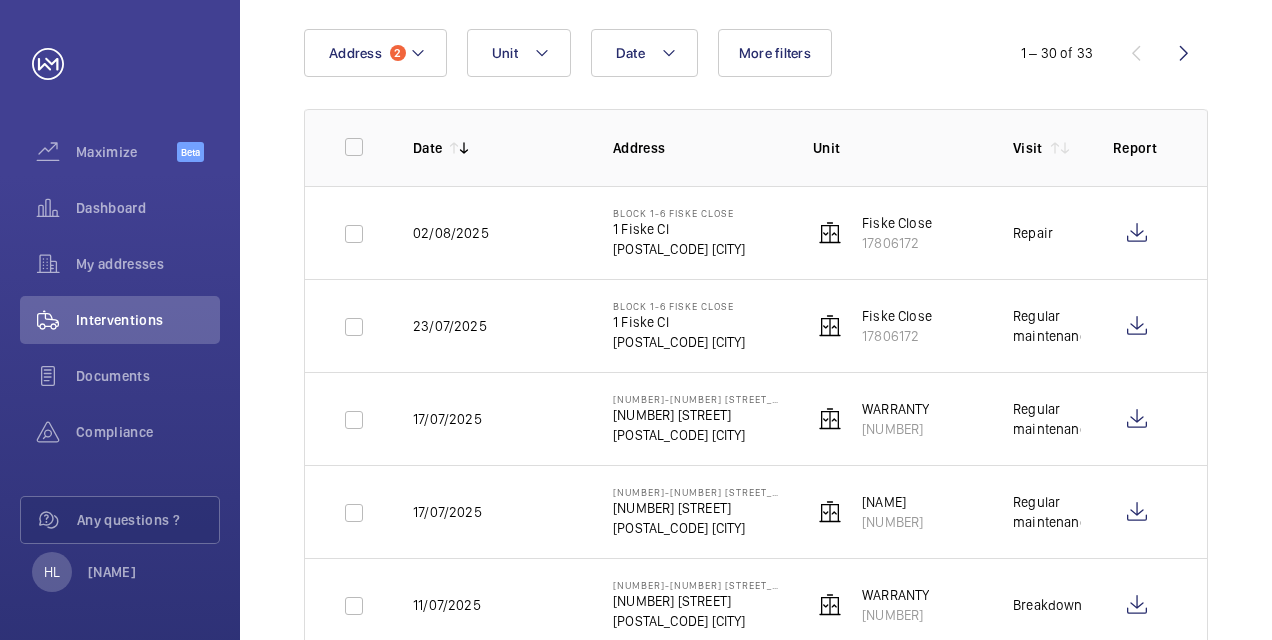scroll, scrollTop: 240, scrollLeft: 0, axis: vertical 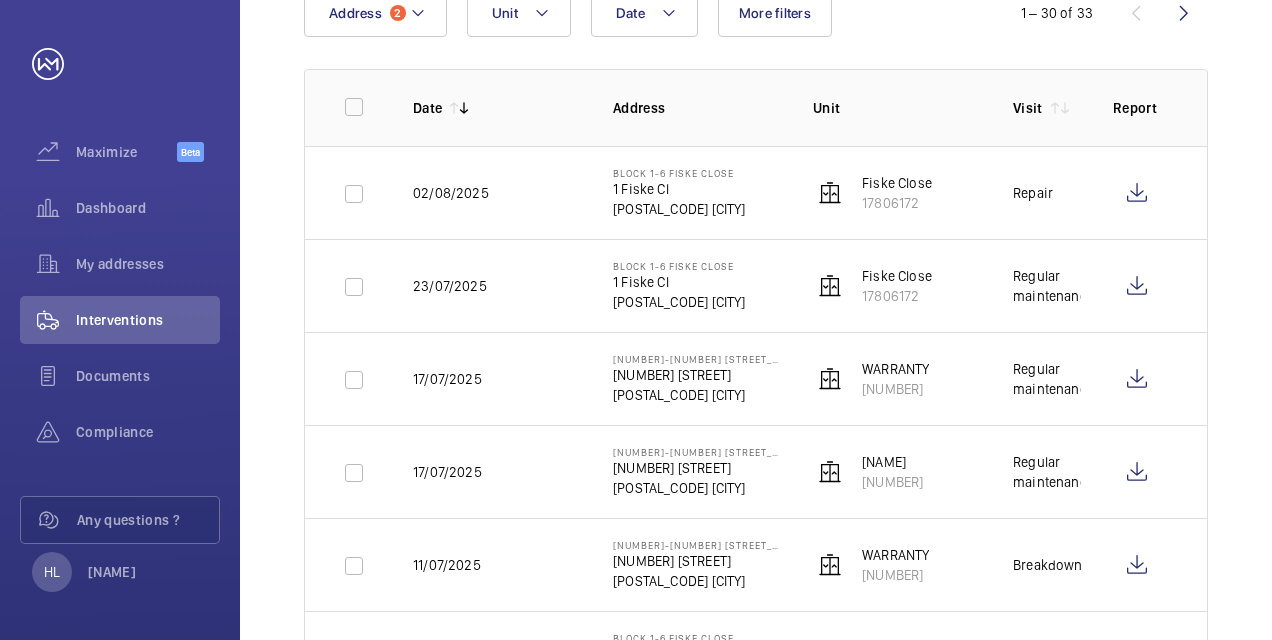 click on "Date Address 2 Unit More filters  1 – 30 of 33  Date Address Unit Visit Report  02/08/2025   Block [NUMBER]-[NUMBER]  [STREET_NAME]   1 [STREET_NAME]   [POSTCODE] [CITY]   [STREET_NAME]   17806172    Repair   23/07/2025   Block [NUMBER]-[NUMBER]  [STREET_NAME]   1 [STREET_NAME]   [POSTCODE] [CITY]   [STREET_NAME]   17806172    Regular maintenance   17/07/2025   [NUMBER]-[NUMBER] [STREET_NAME]   2 [STREET_NAME]   [POSTCODE] [CITY]   [STREET_NAME]    70177061    Regular maintenance   17/07/2025   [NUMBER]-[NUMBER] [STREET_NAME]   2 [STREET_NAME]   [POSTCODE] [CITY]   [STREET_NAME]    28139631    Regular maintenance   11/07/2025   [NUMBER]-[NUMBER] [STREET_NAME]   2 [STREET_NAME]   [POSTCODE] [CITY]   [STREET_NAME]   17806172    Breakdown   09/07/2025   Block [NUMBER]-[NUMBER]  [STREET_NAME]   1 [STREET_NAME]   [POSTCODE] [CITY]   [STREET_NAME]   17806172    Breakdown   04/07/2025   [NUMBER]-[NUMBER] [STREET_NAME]   2 [STREET_NAME]   [POSTCODE] [CITY]   [STREET_NAME]    28139631    Breakdown   03/07/2025   Block [NUMBER]-[NUMBER]  [STREET_NAME]   1 [STREET_NAME]   [POSTCODE] [CITY]   [STREET_NAME]   17806172    Repair   02/07/2025   [NUMBER]-[NUMBER] [STREET_NAME]" 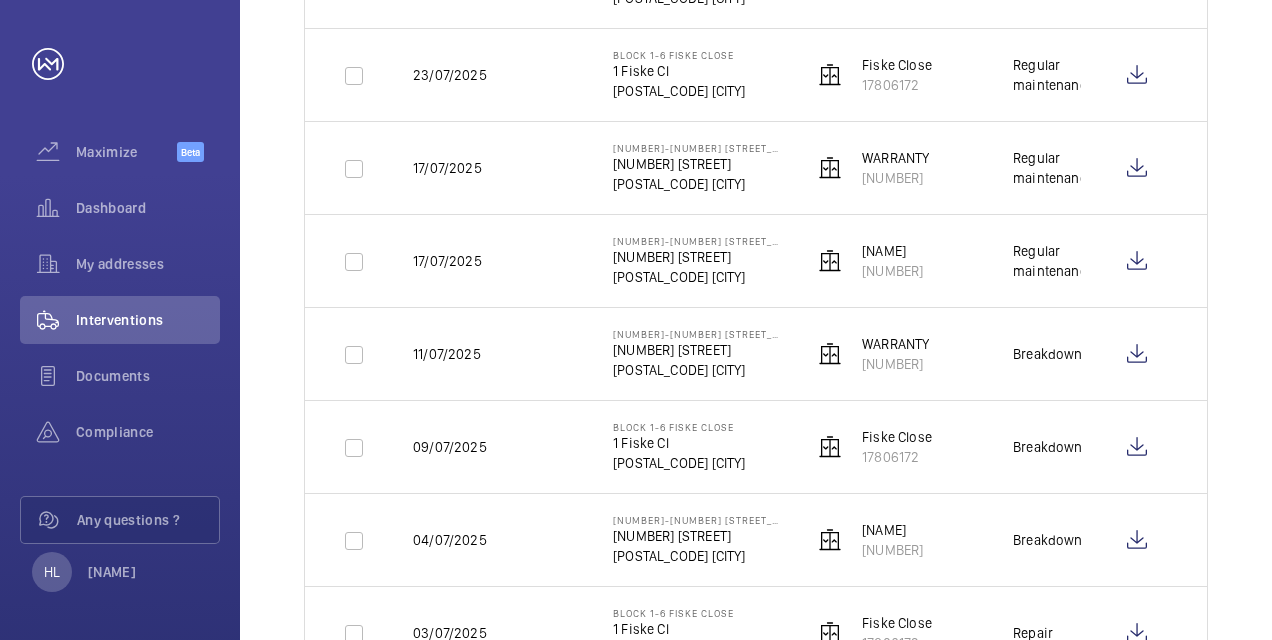 scroll, scrollTop: 480, scrollLeft: 0, axis: vertical 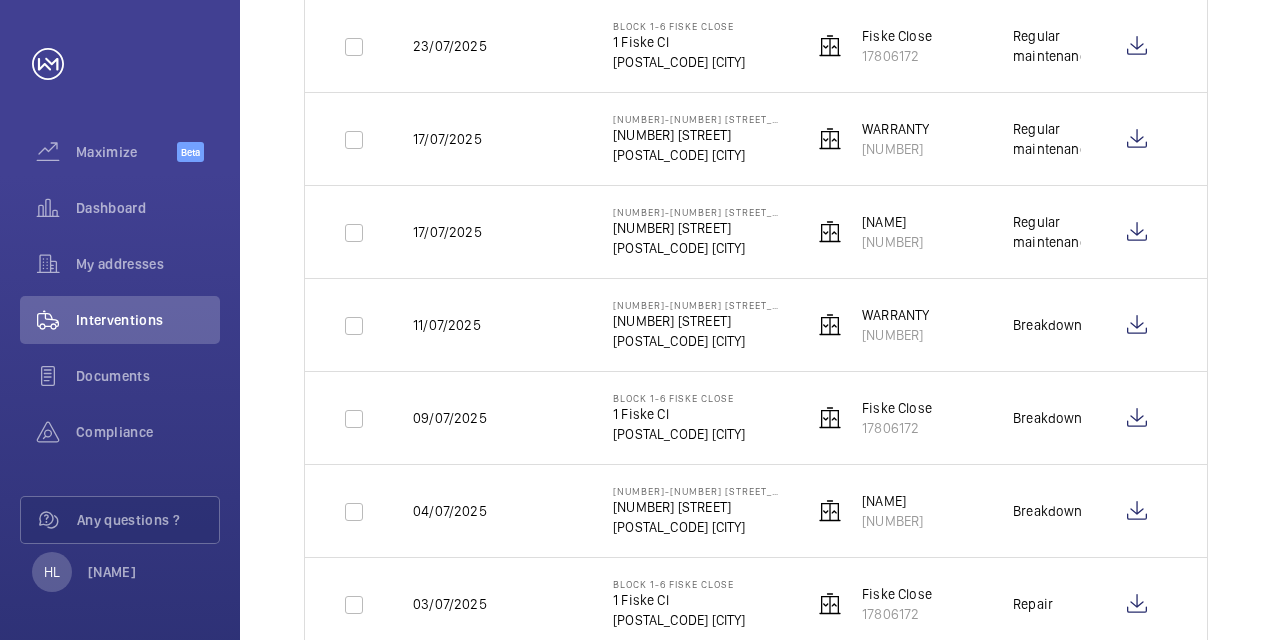 click on "Date Address 2 Unit More filters  1 – 30 of 33  Date Address Unit Visit Report  02/08/2025   Block [NUMBER]-[NUMBER]  [STREET_NAME]   1 [STREET_NAME]   [POSTCODE] [CITY]   [STREET_NAME]   17806172    Repair   23/07/2025   Block [NUMBER]-[NUMBER]  [STREET_NAME]   1 [STREET_NAME]   [POSTCODE] [CITY]   [STREET_NAME]   17806172    Regular maintenance   17/07/2025   [NUMBER]-[NUMBER] [STREET_NAME]   2 [STREET_NAME]   [POSTCODE] [CITY]   [STREET_NAME]    70177061    Regular maintenance   17/07/2025   [NUMBER]-[NUMBER] [STREET_NAME]   2 [STREET_NAME]   [POSTCODE] [CITY]   [STREET_NAME]    28139631    Regular maintenance   11/07/2025   [NUMBER]-[NUMBER] [STREET_NAME]   2 [STREET_NAME]   [POSTCODE] [CITY]   [STREET_NAME]   17806172    Breakdown   09/07/2025   Block [NUMBER]-[NUMBER]  [STREET_NAME]   1 [STREET_NAME]   [POSTCODE] [CITY]   [STREET_NAME]   17806172    Breakdown   04/07/2025   [NUMBER]-[NUMBER] [STREET_NAME]   2 [STREET_NAME]   [POSTCODE] [CITY]   [STREET_NAME]    28139631    Breakdown   03/07/2025   Block [NUMBER]-[NUMBER]  [STREET_NAME]   1 [STREET_NAME]   [POSTCODE] [CITY]   [STREET_NAME]   17806172    Repair   02/07/2025   [NUMBER]-[NUMBER] [STREET_NAME]" 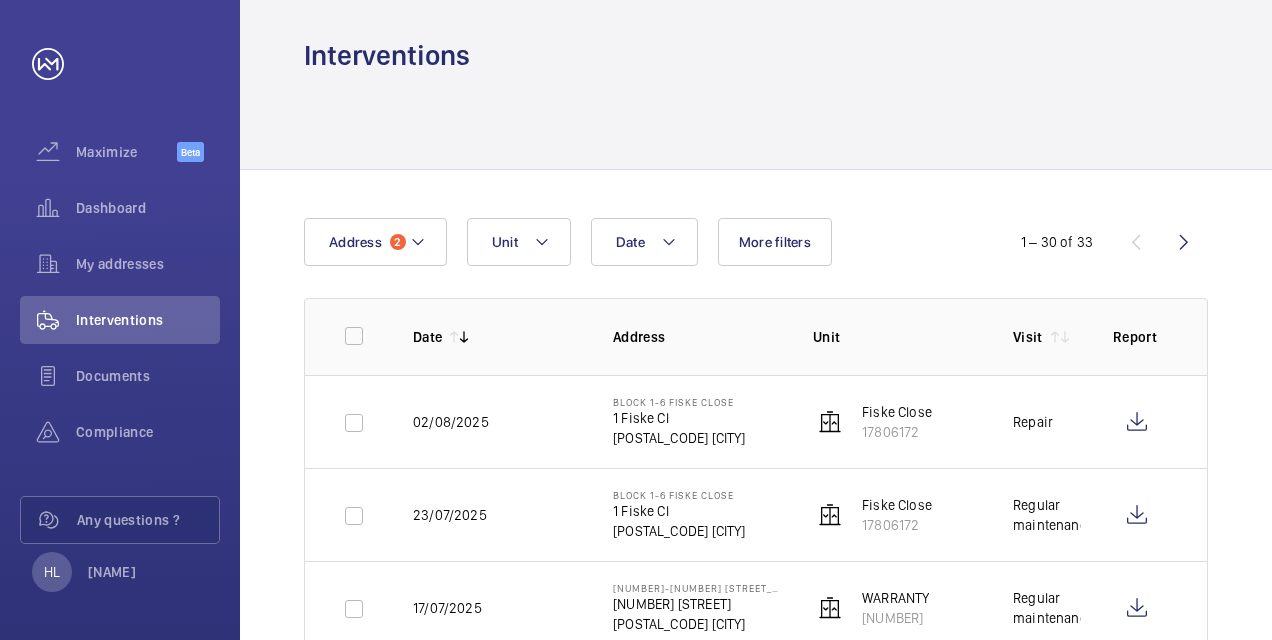 scroll, scrollTop: 0, scrollLeft: 0, axis: both 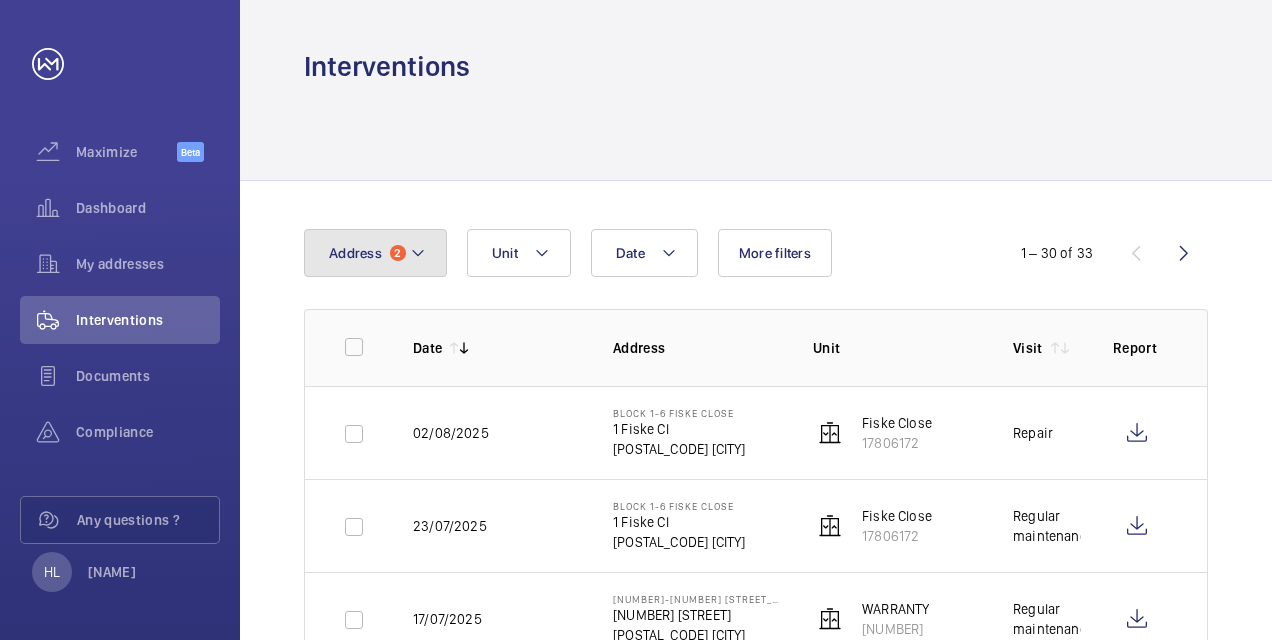 click 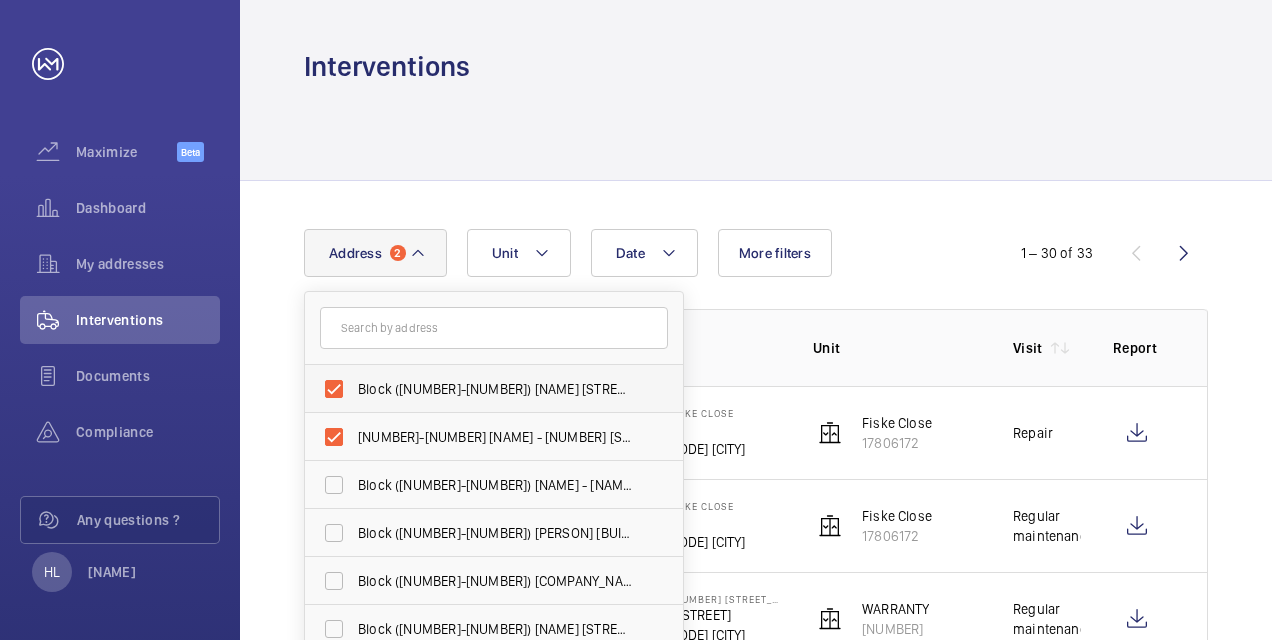 click on "Block ([NUMBER]-[NUMBER]) [NAME] [STREET] - [NUMBER] [STREET], [CITY] [POSTAL_CODE]" at bounding box center [479, 389] 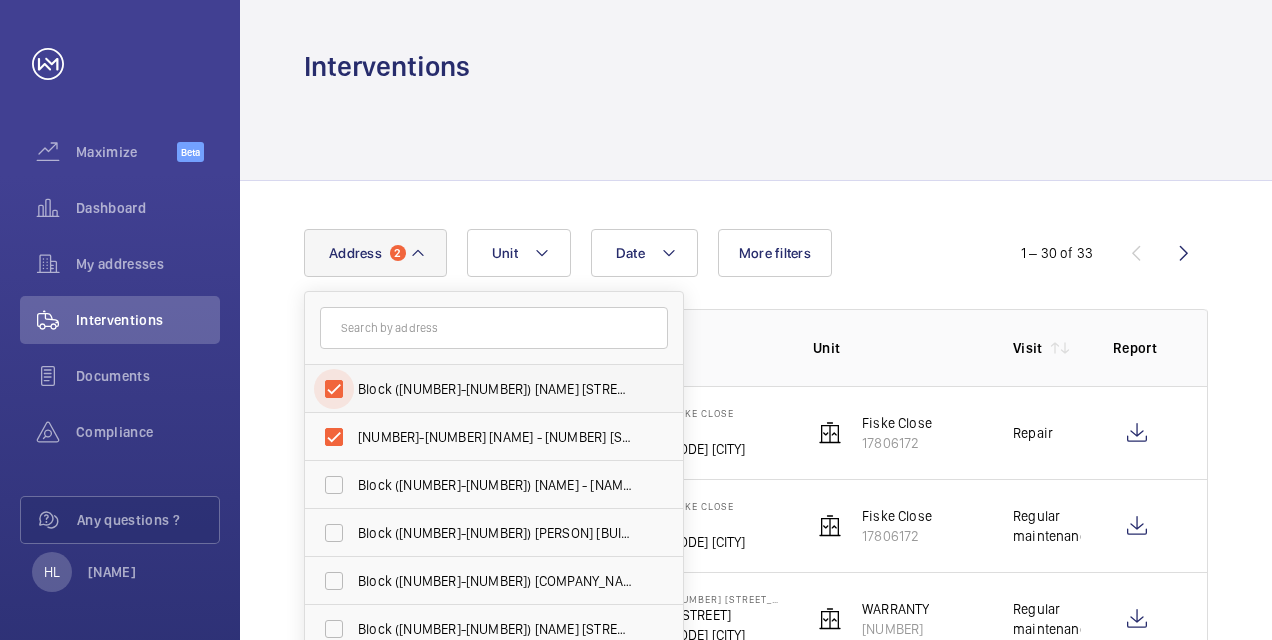 click on "Block ([NUMBER]-[NUMBER]) [NAME] [STREET] - [NUMBER] [STREET], [CITY] [POSTAL_CODE]" at bounding box center [334, 389] 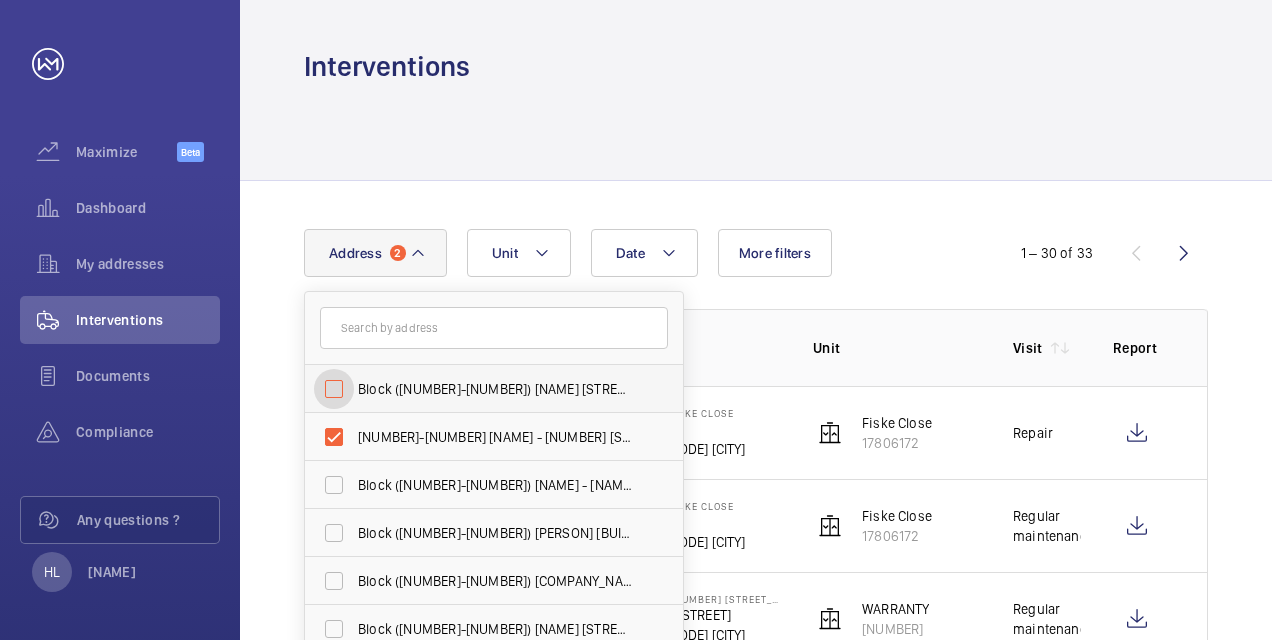 checkbox on "false" 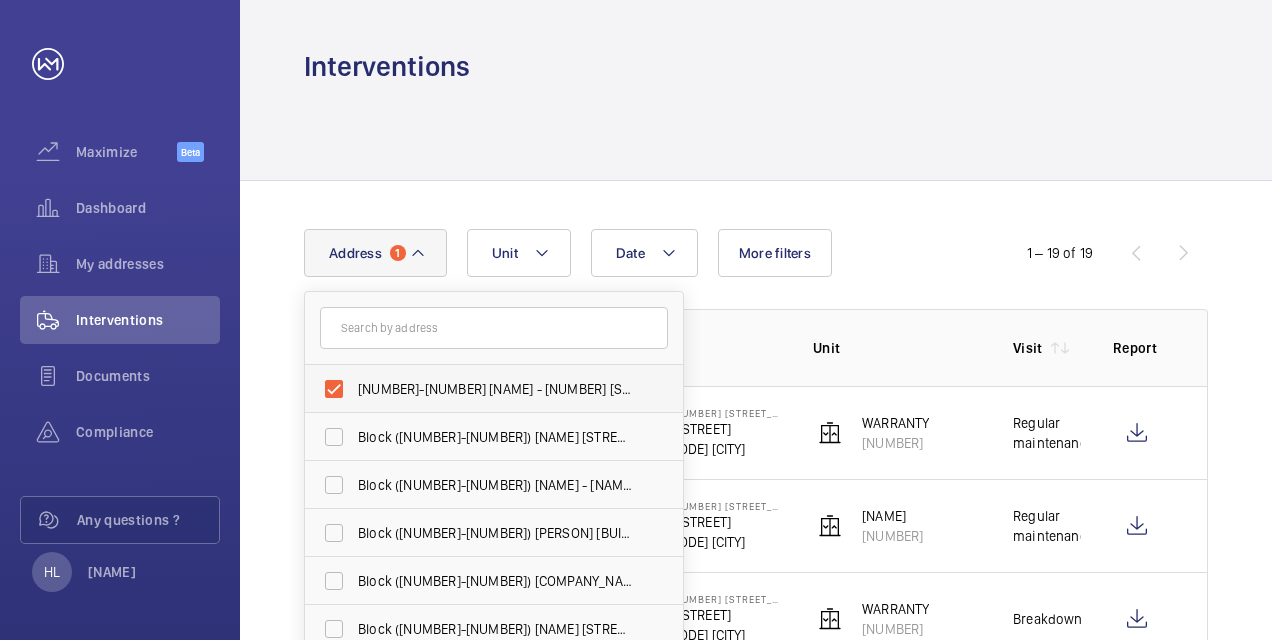 click on "[NUMBER]-[NUMBER] [NAME] - [NUMBER] [STREET], [CITY] [POSTAL_CODE]" at bounding box center (479, 389) 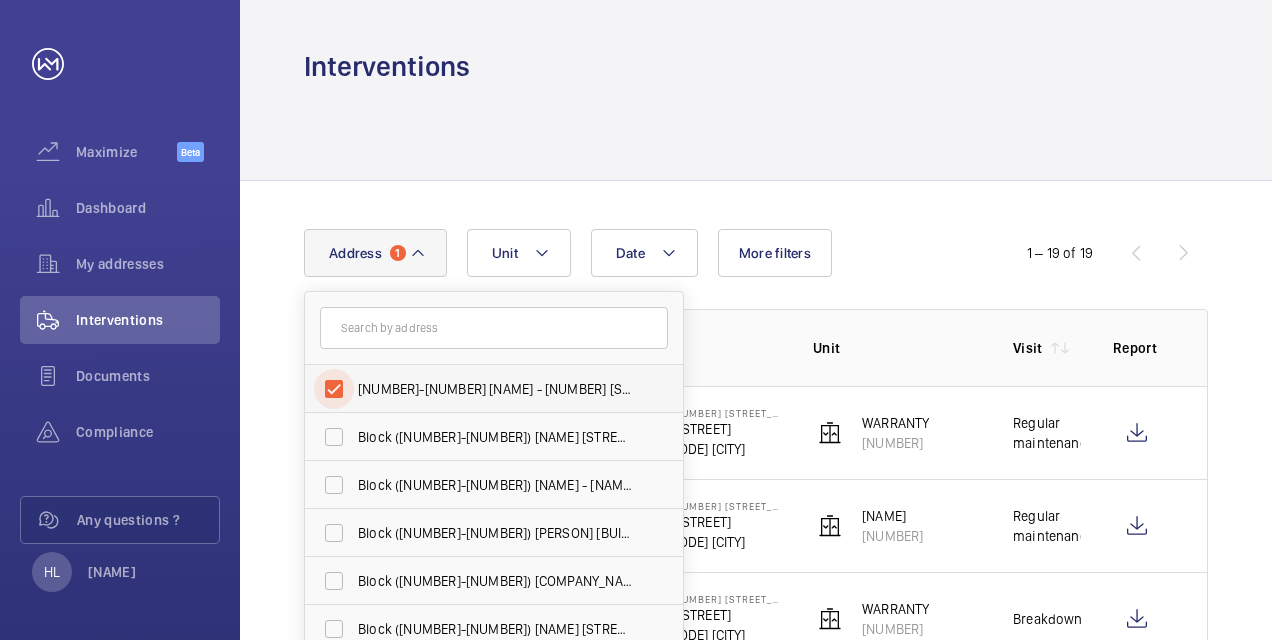 click on "[NUMBER]-[NUMBER] [NAME] - [NUMBER] [STREET], [CITY] [POSTAL_CODE]" at bounding box center [334, 389] 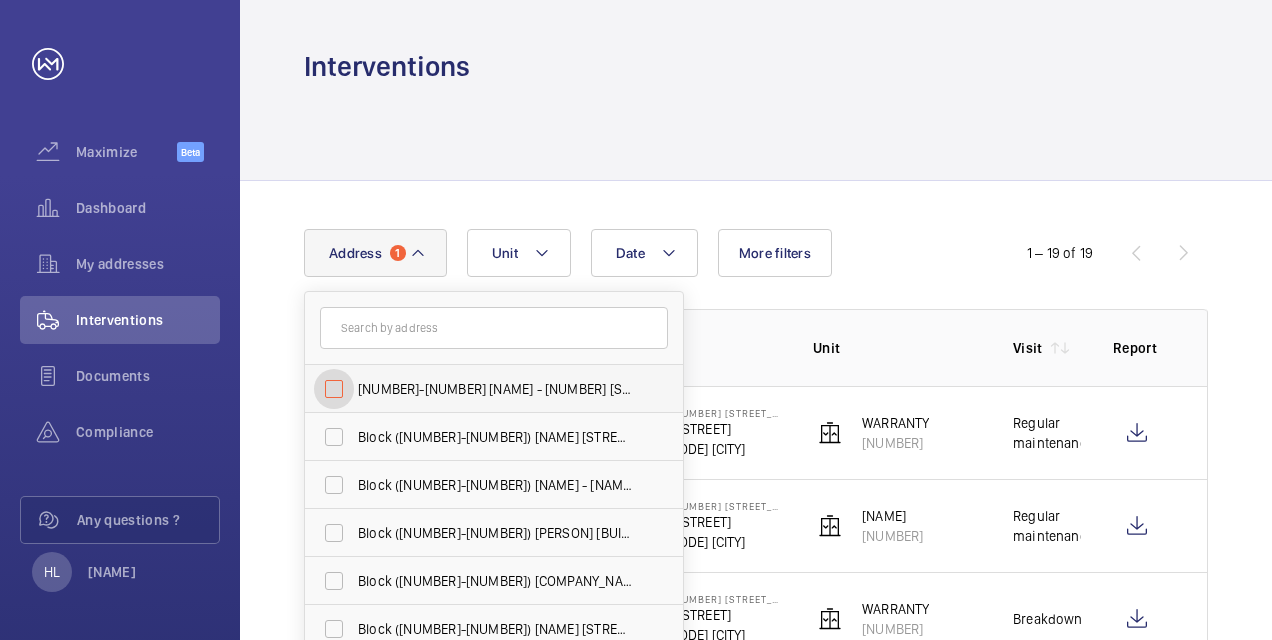 checkbox on "false" 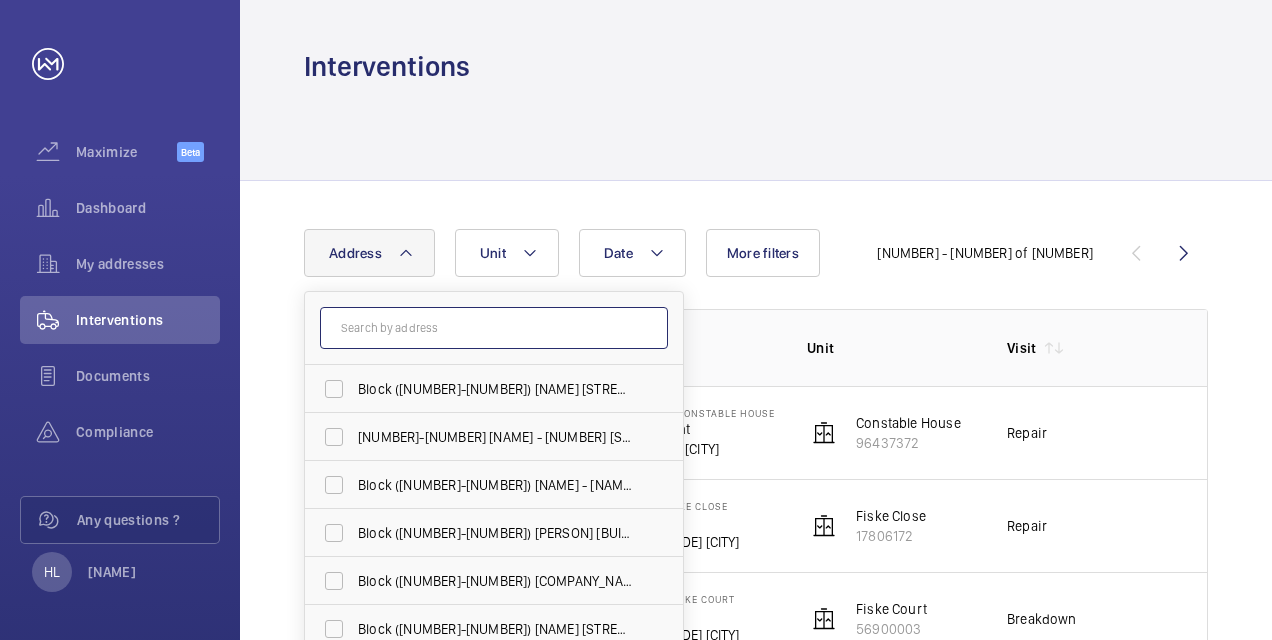 click 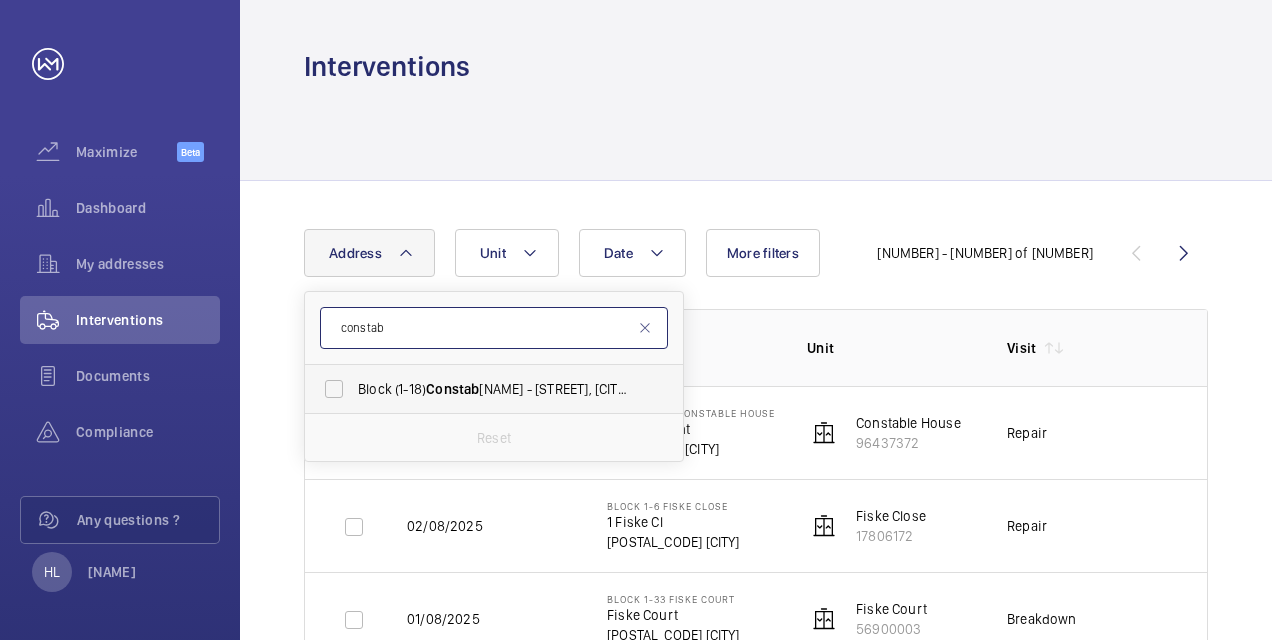 type on "constab" 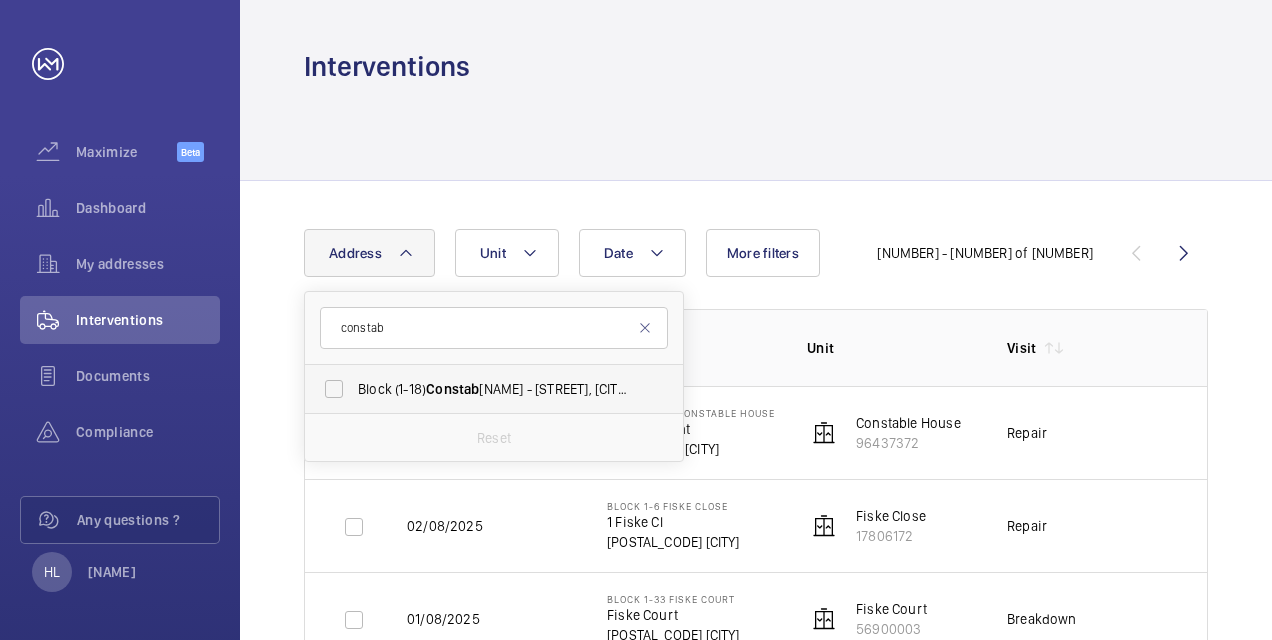 click on "Block ([NUMBER]-[NUMBER]) [NAME] - [STREET], [CITY] [POSTAL_CODE]" at bounding box center [479, 389] 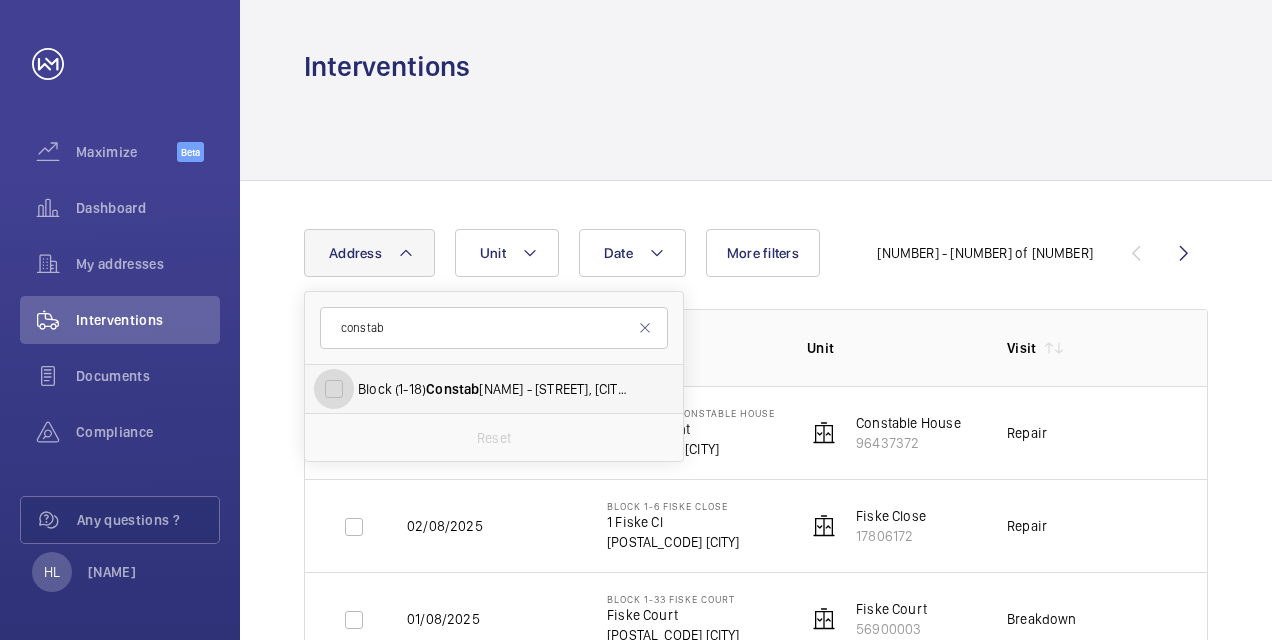 click on "Block ([NUMBER]-[NUMBER]) [NAME] - [STREET], [CITY] [POSTAL_CODE]" at bounding box center [334, 389] 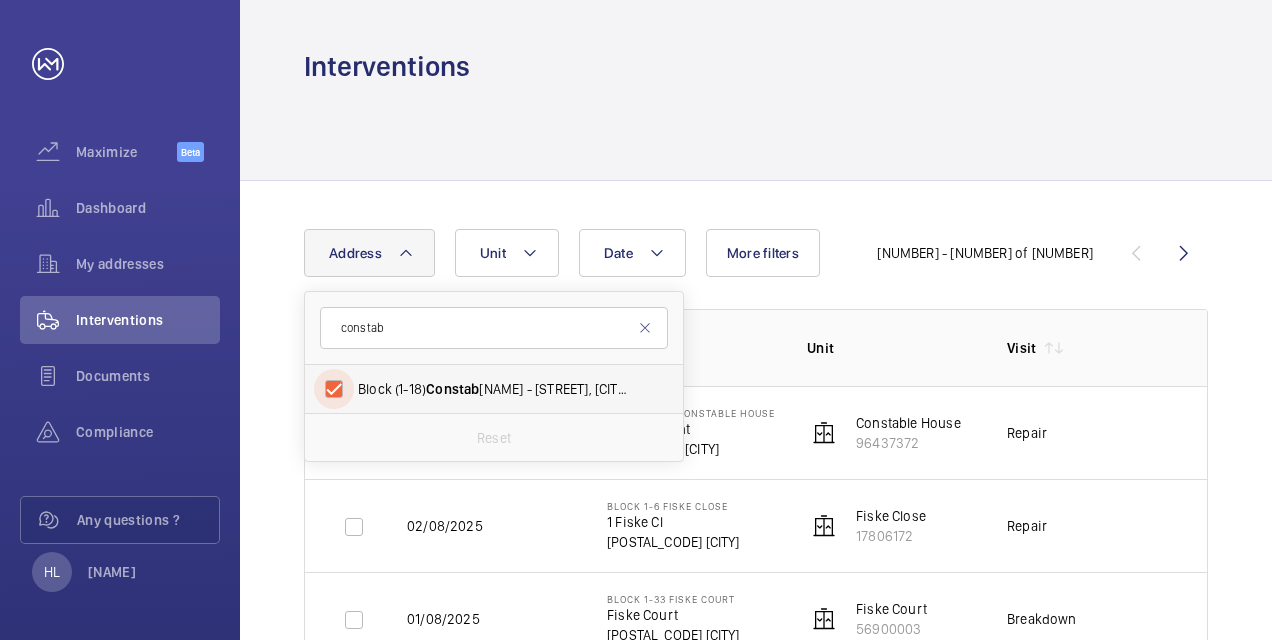 checkbox on "true" 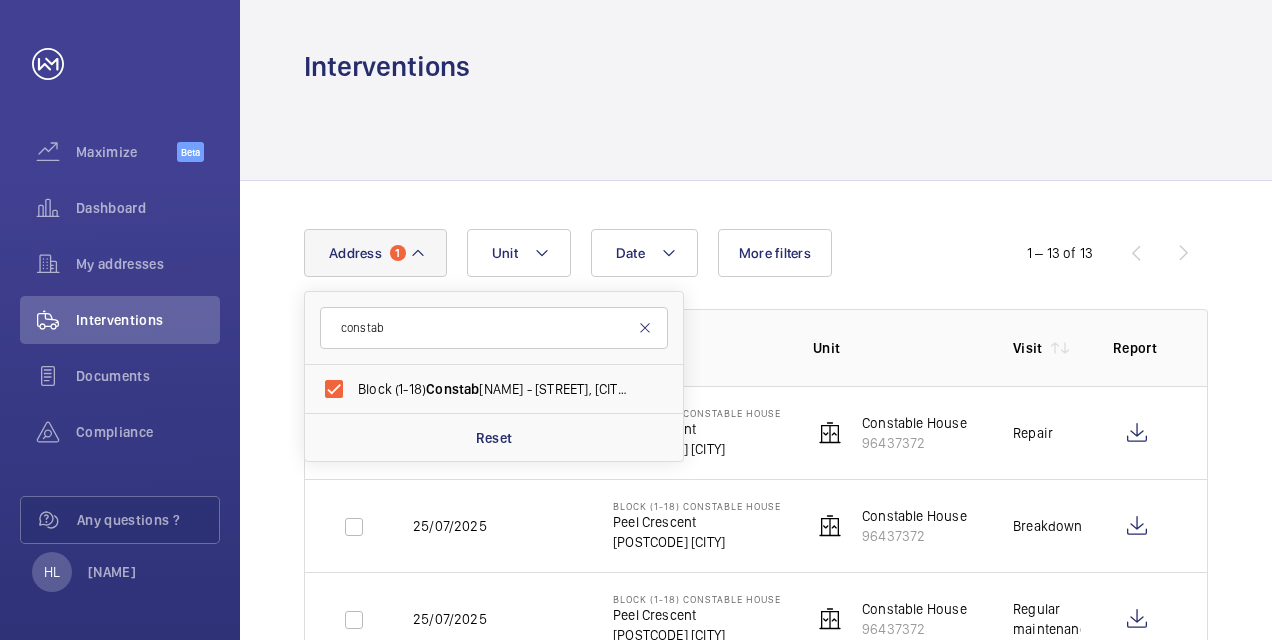 click 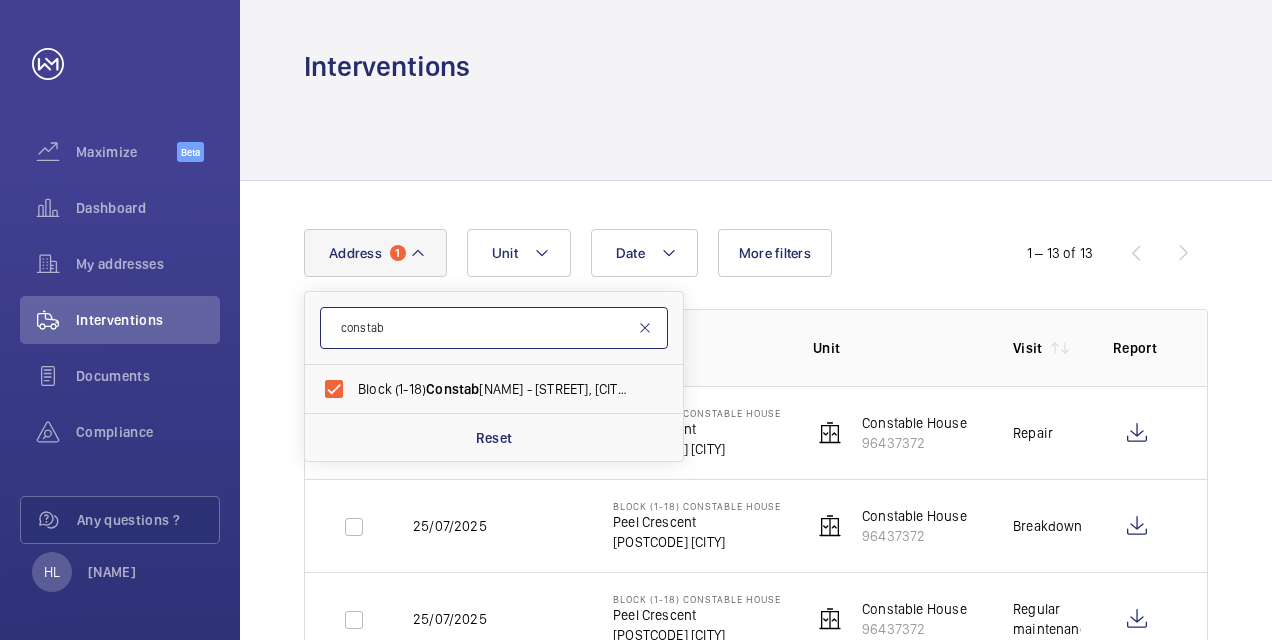 type 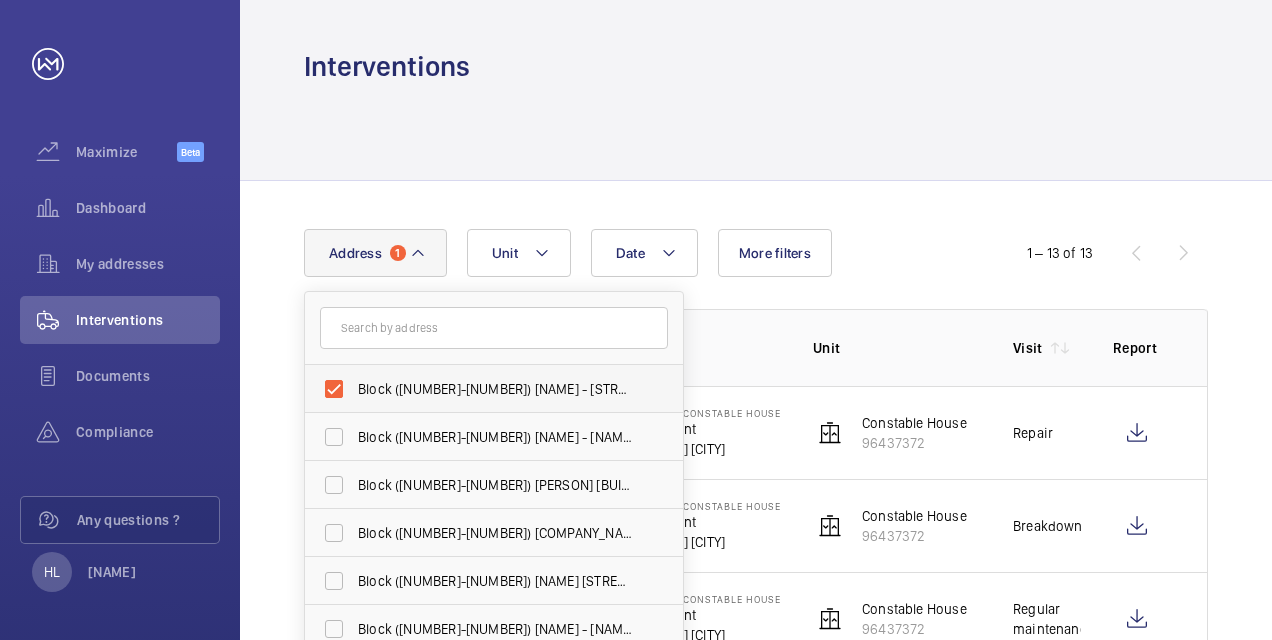 click on "Block ([NUMBER]-[NUMBER]) [NAME] - [STREET], [CITY] [POSTAL_CODE]" at bounding box center (479, 389) 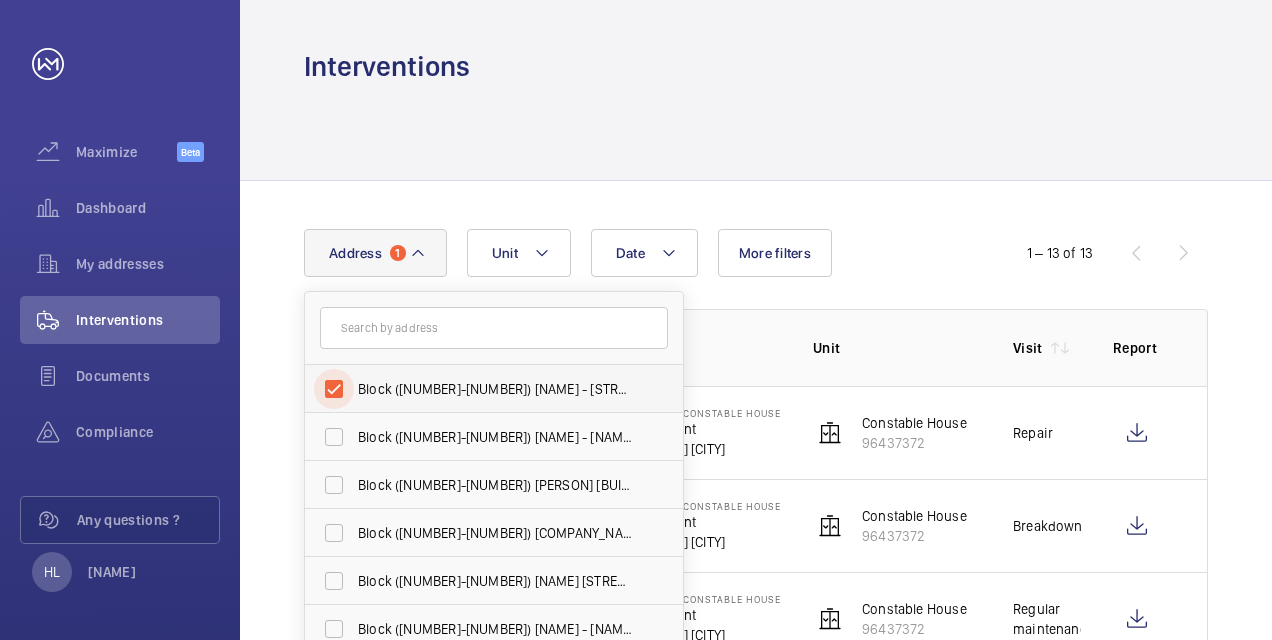 click on "Block ([NUMBER]-[NUMBER]) [NAME] - [STREET], [CITY] [POSTAL_CODE]" at bounding box center [334, 389] 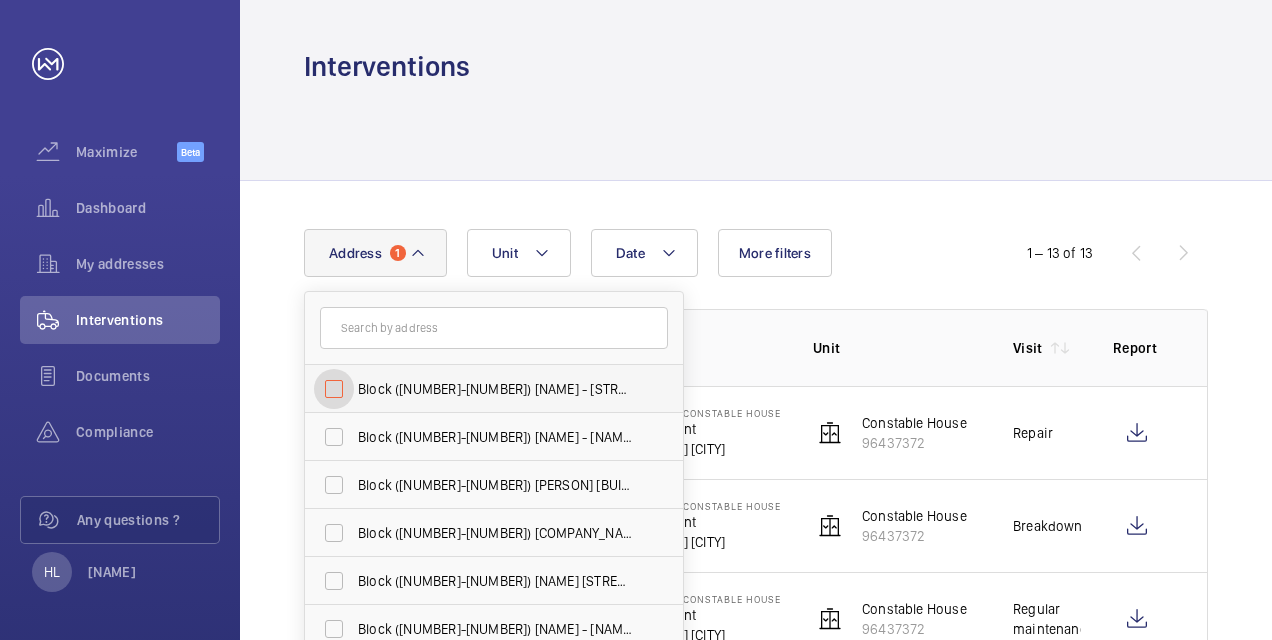 checkbox on "false" 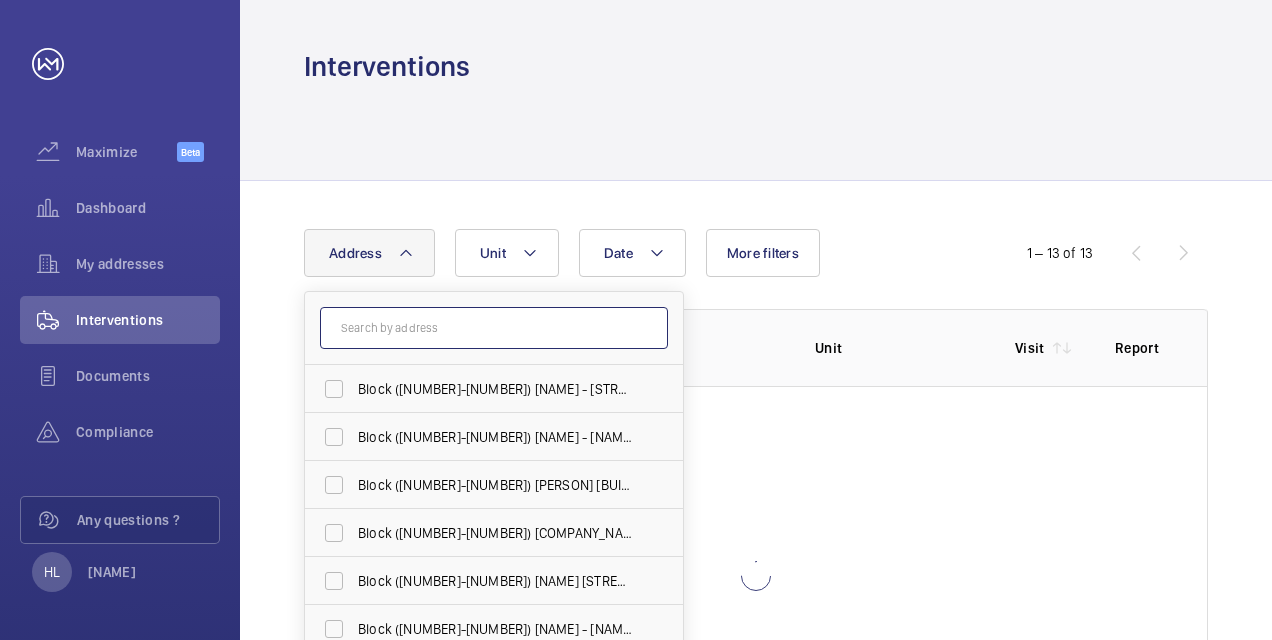 click 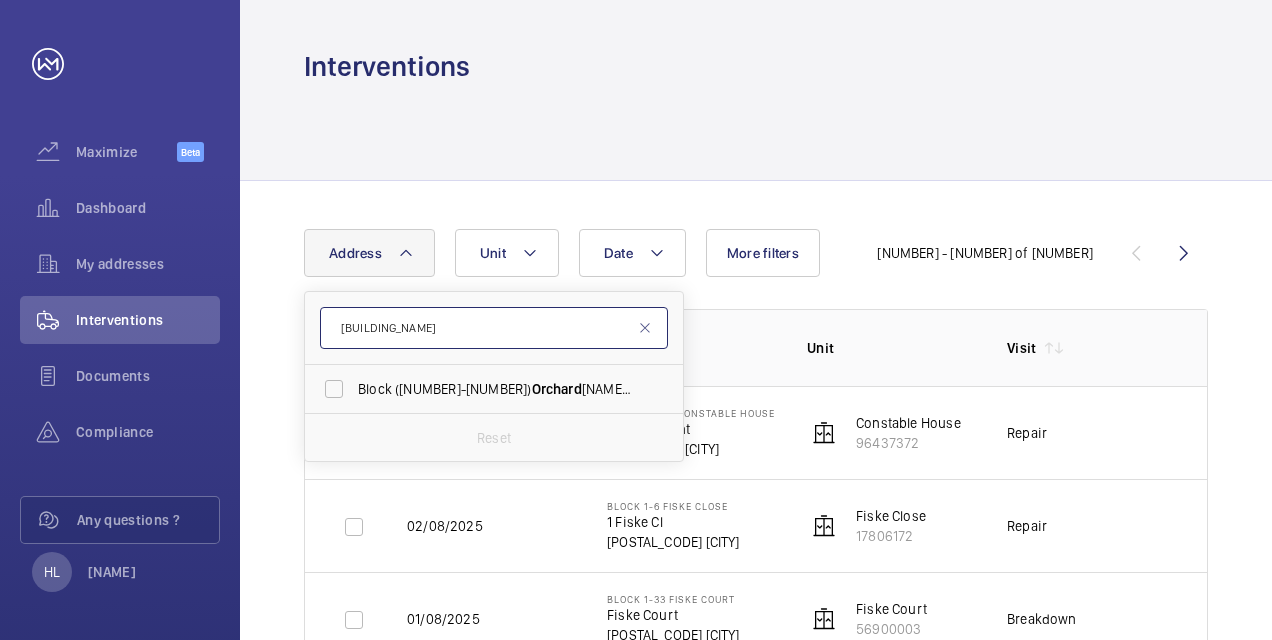 type on "[BUILDING_NAME]" 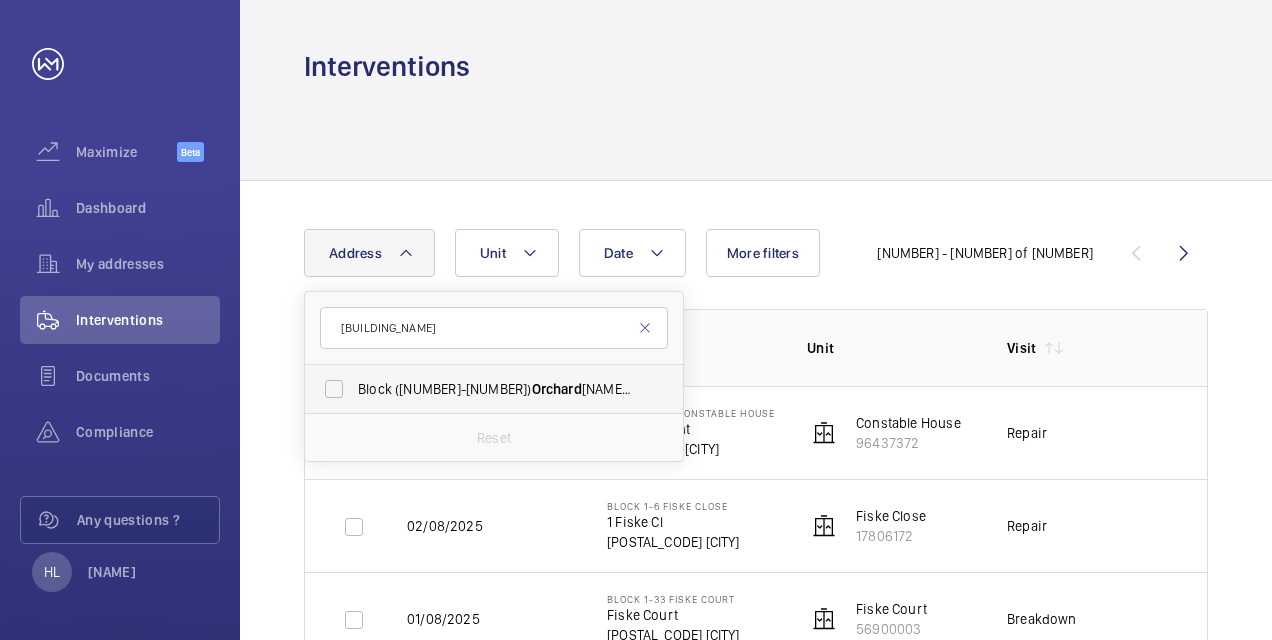 click on "Block ([NUMBER]-[NUMBER]) [NAME] - [NAME], [CITY] [POSTAL_CODE]" at bounding box center (479, 389) 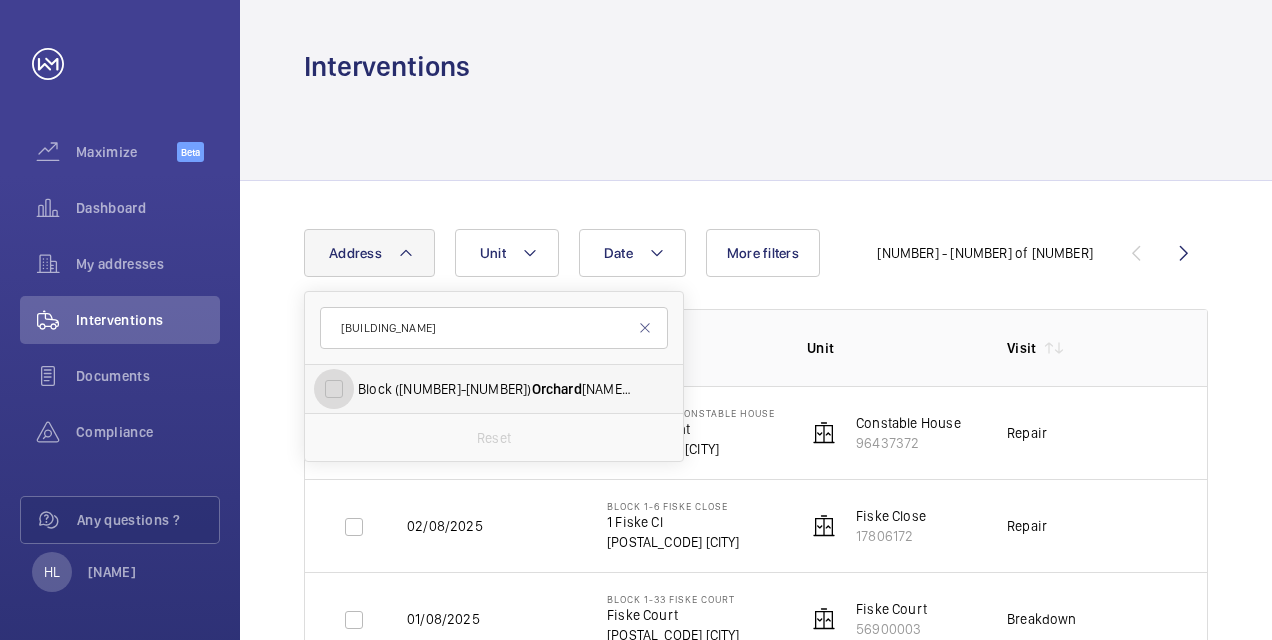 click on "Block ([NUMBER]-[NUMBER]) [NAME] - [NAME], [CITY] [POSTAL_CODE]" at bounding box center (334, 389) 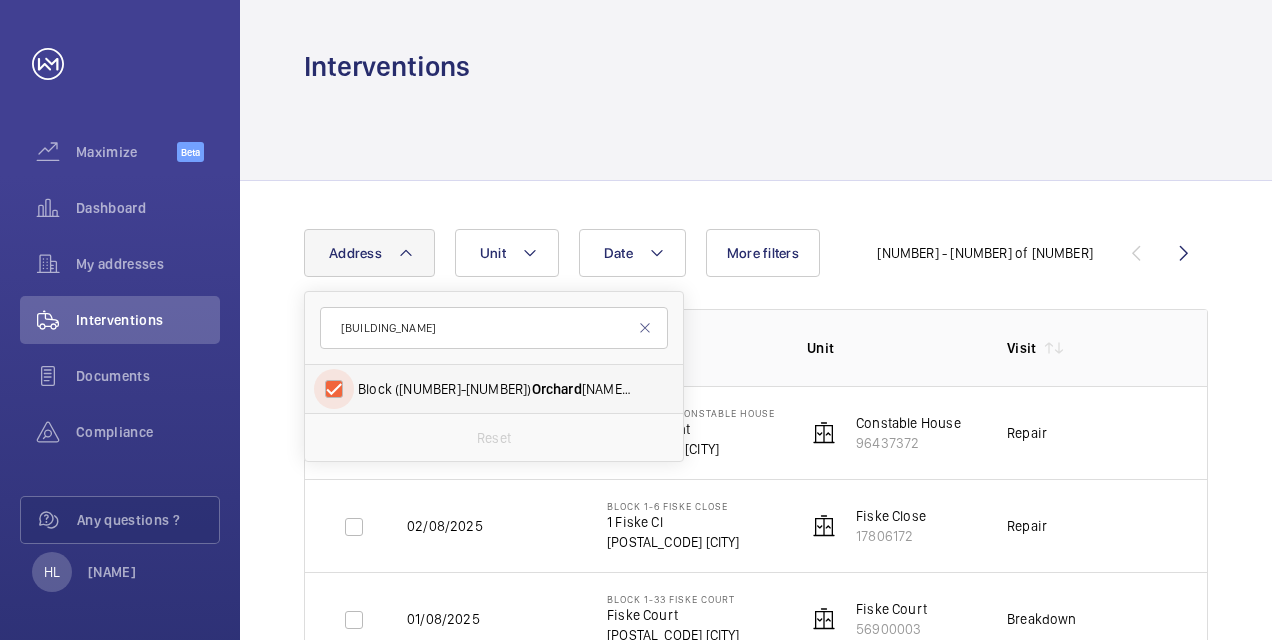checkbox on "true" 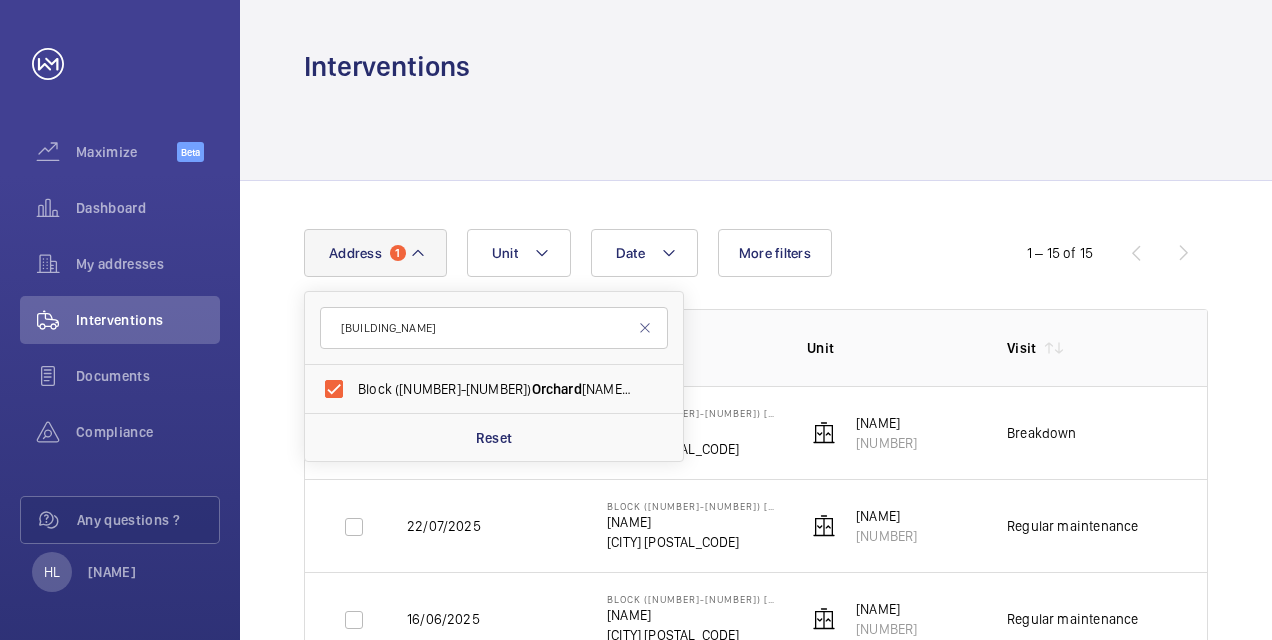 click on "---" 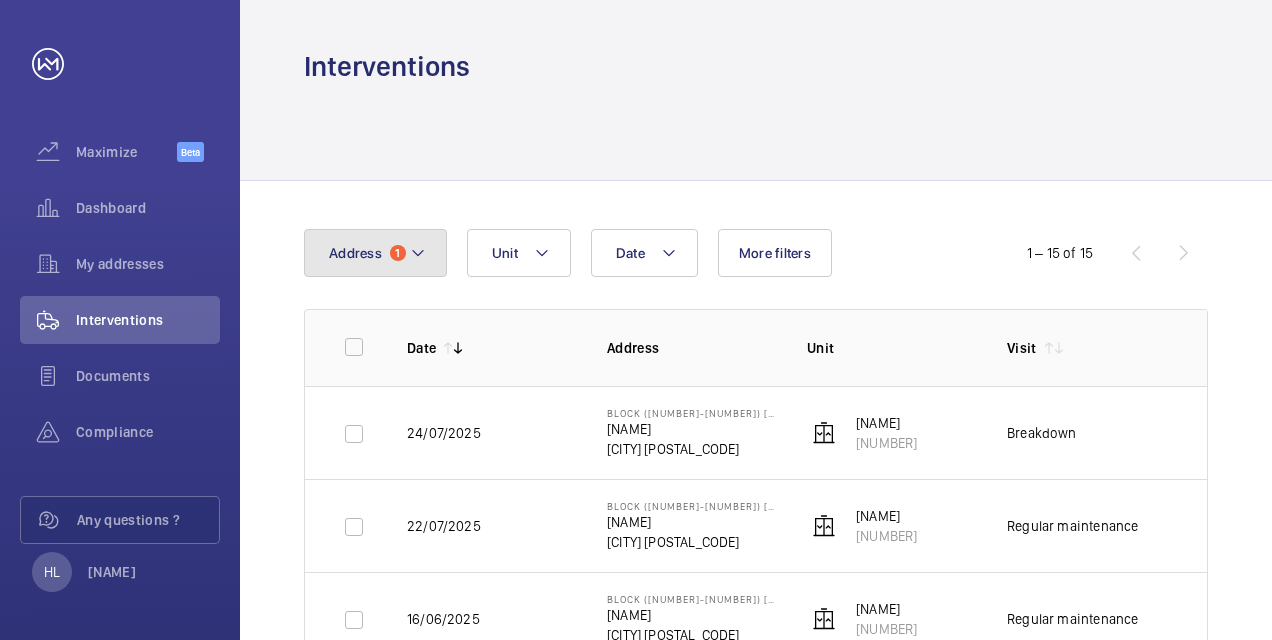 click on "Address 1" 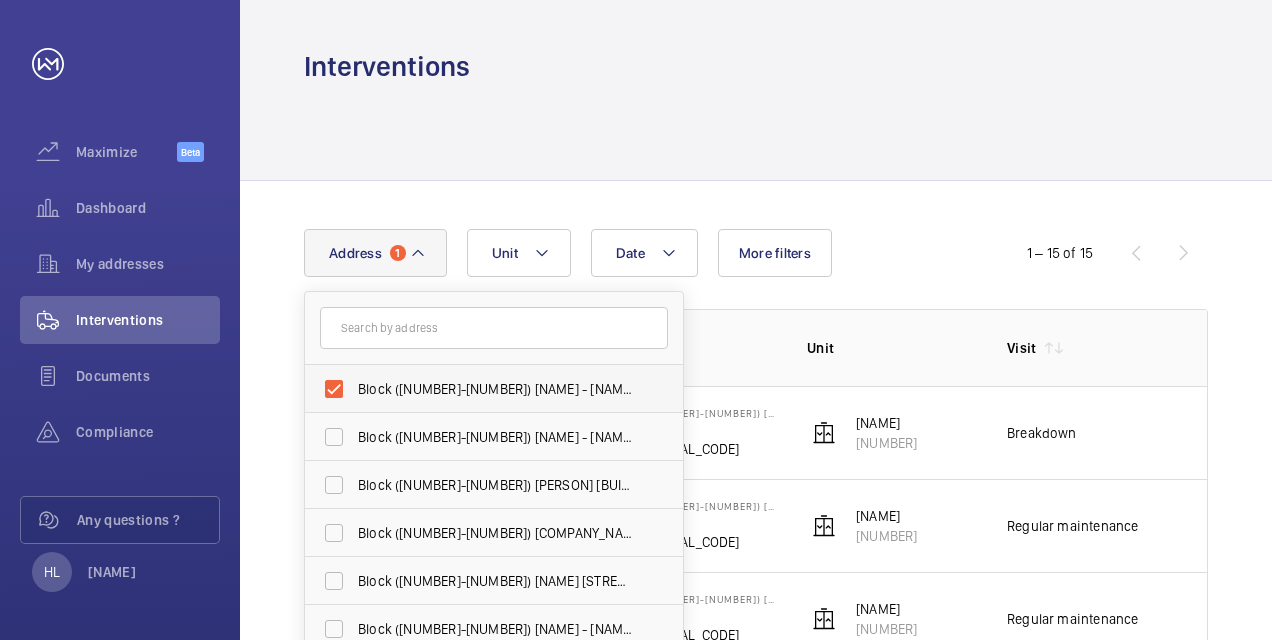 click on "Block ([NUMBER]-[NUMBER]) [NAME] - [NAME], [CITY] [POSTAL_CODE]" at bounding box center [479, 389] 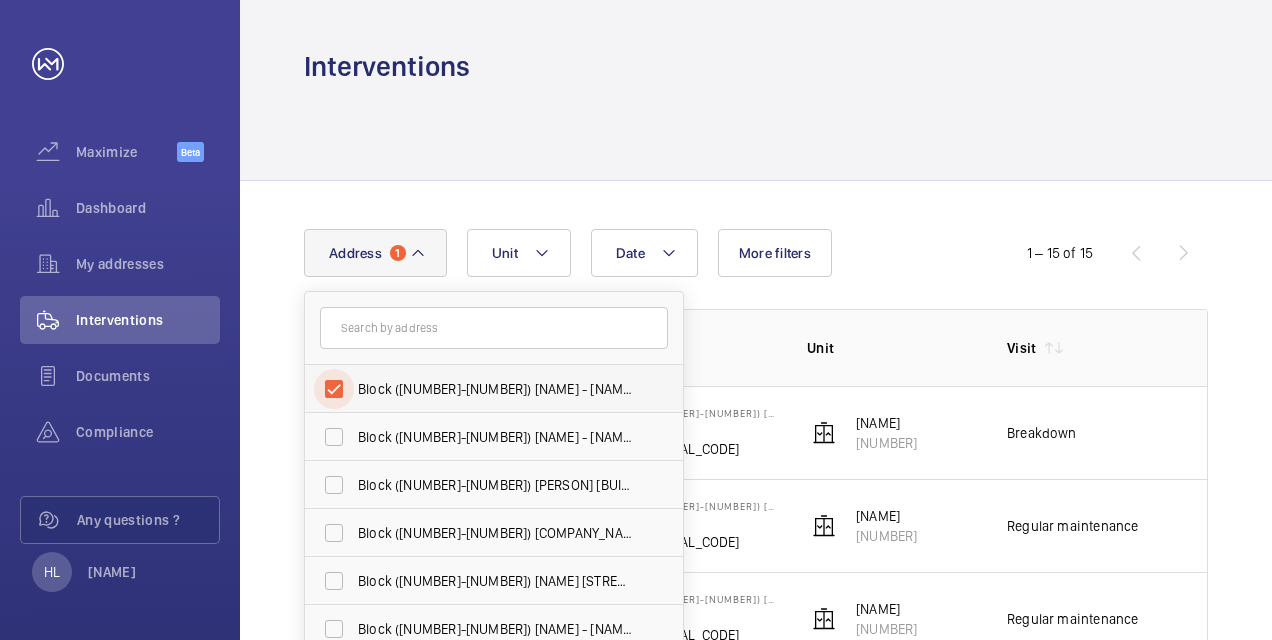 click on "Block ([NUMBER]-[NUMBER]) [NAME] - [NAME], [CITY] [POSTAL_CODE]" at bounding box center [334, 389] 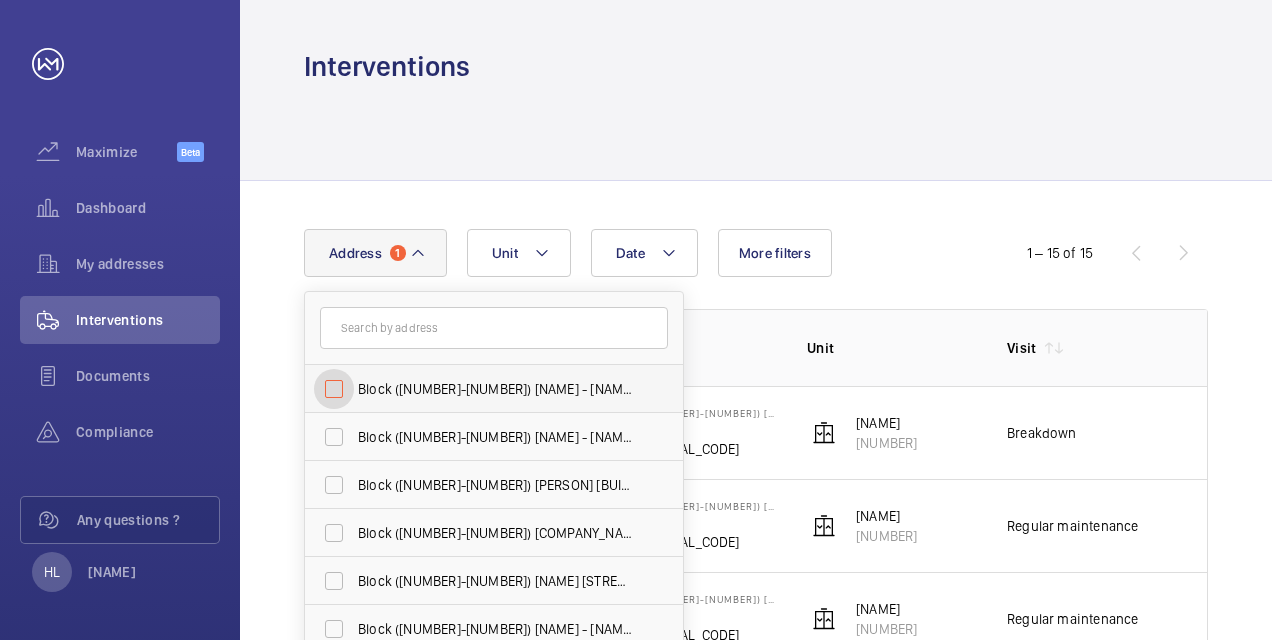 checkbox on "false" 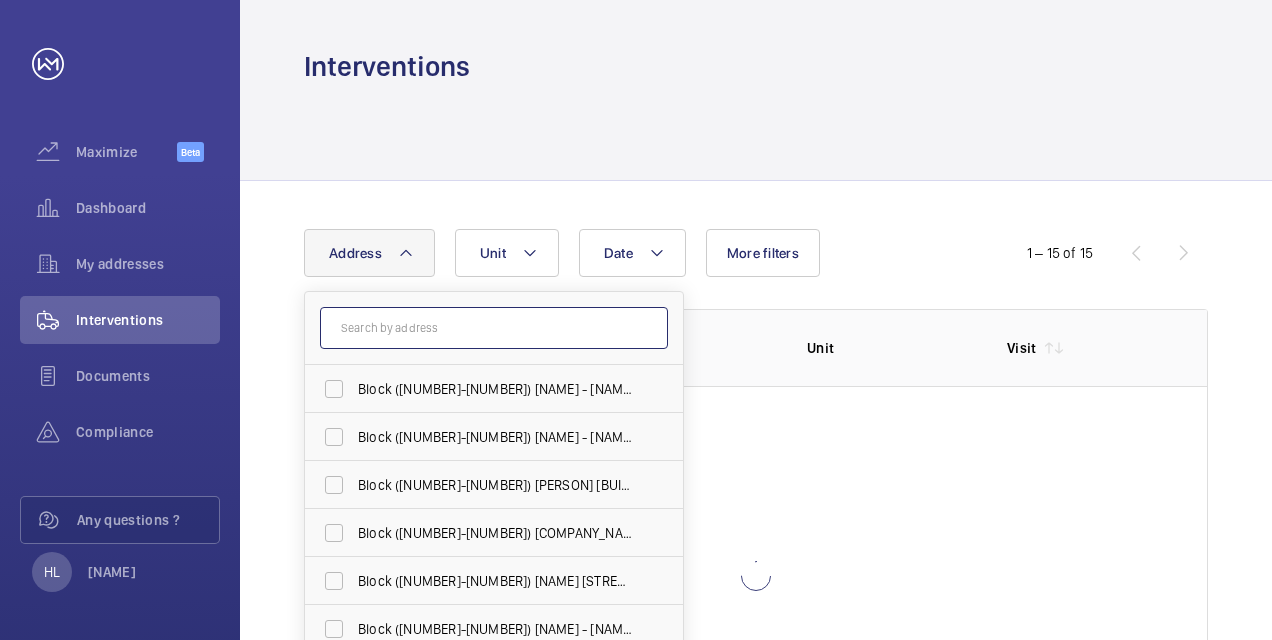 click 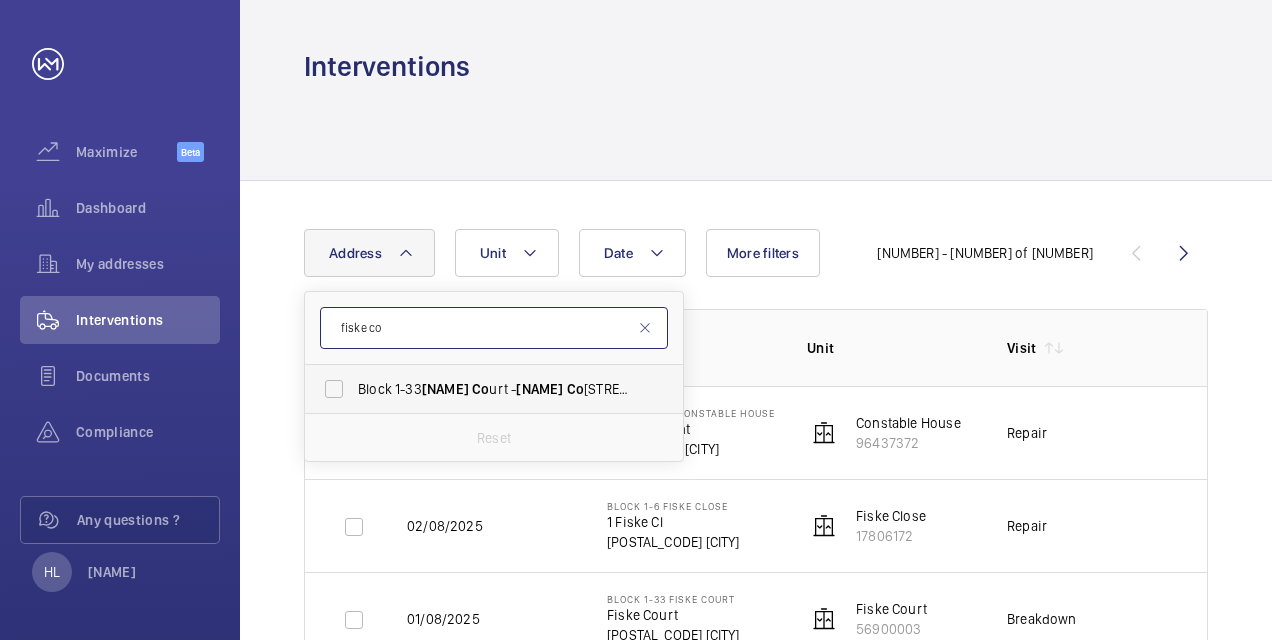 type on "fiske co" 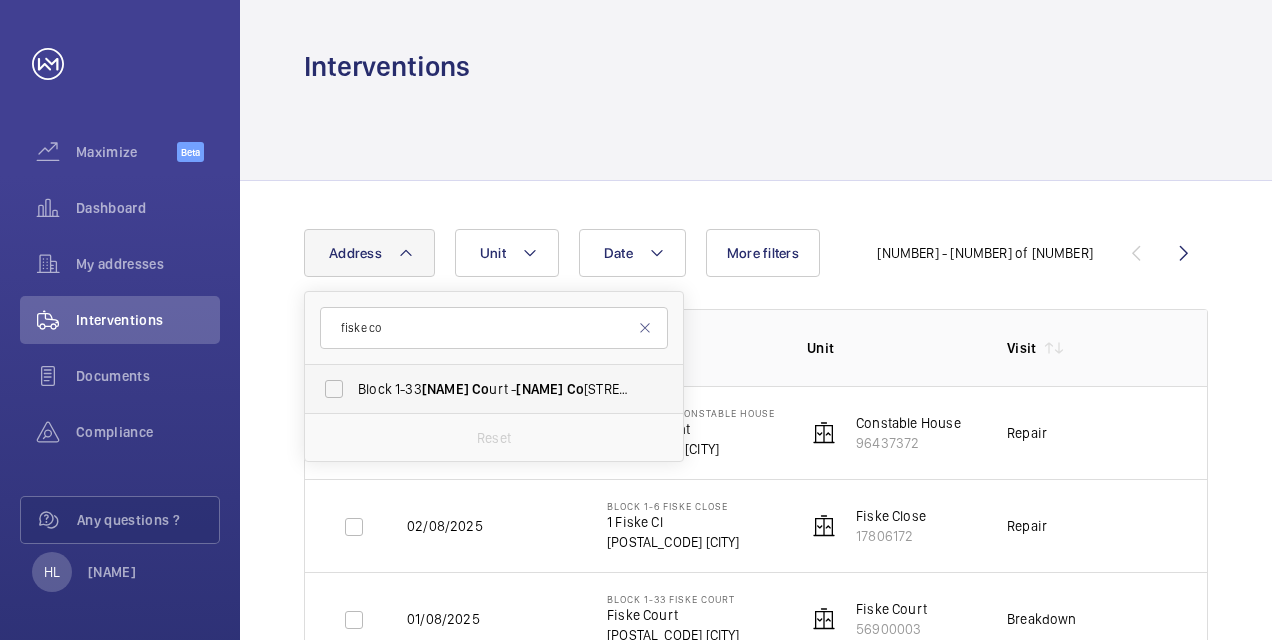 click on "[NAME]" at bounding box center (445, 389) 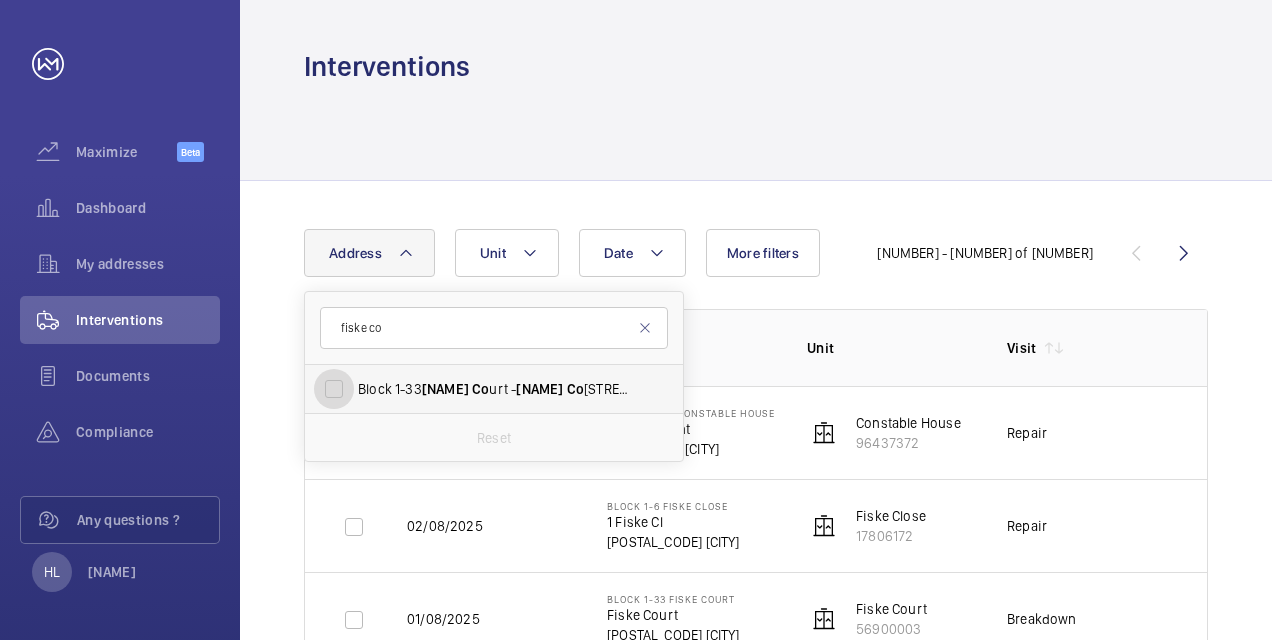 click on "Block ([NUMBER]-[NUMBER]) [NAME] - [NAME] [STREET], [CITY] [POSTAL_CODE]" at bounding box center (334, 389) 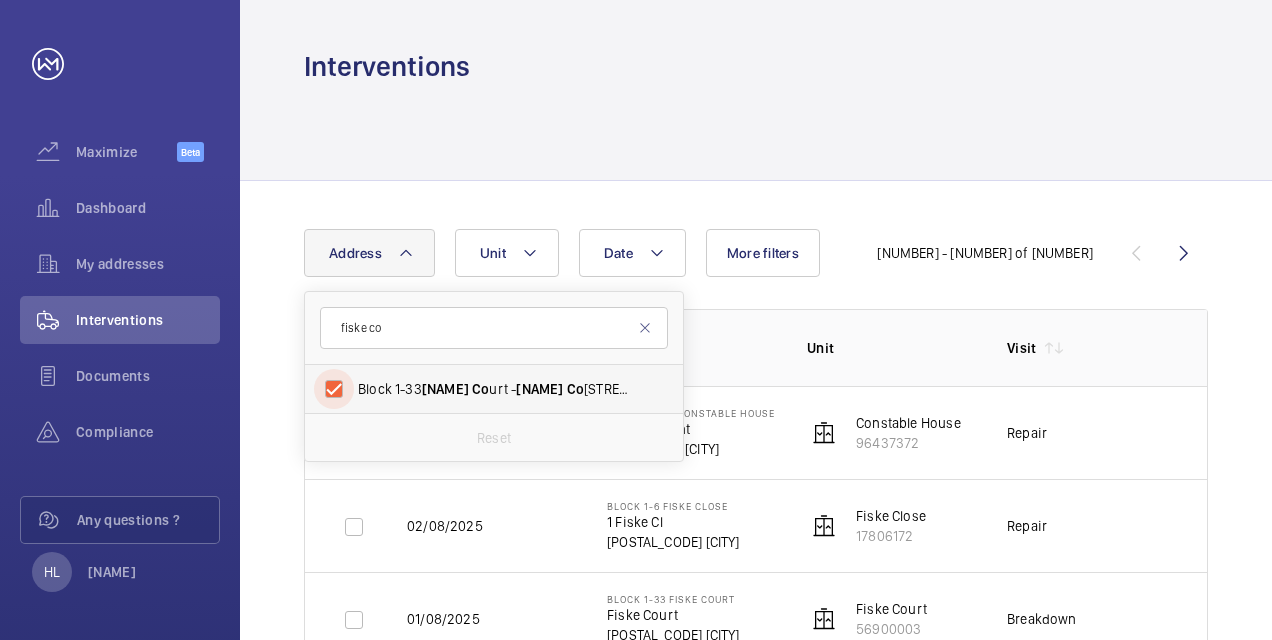 checkbox on "true" 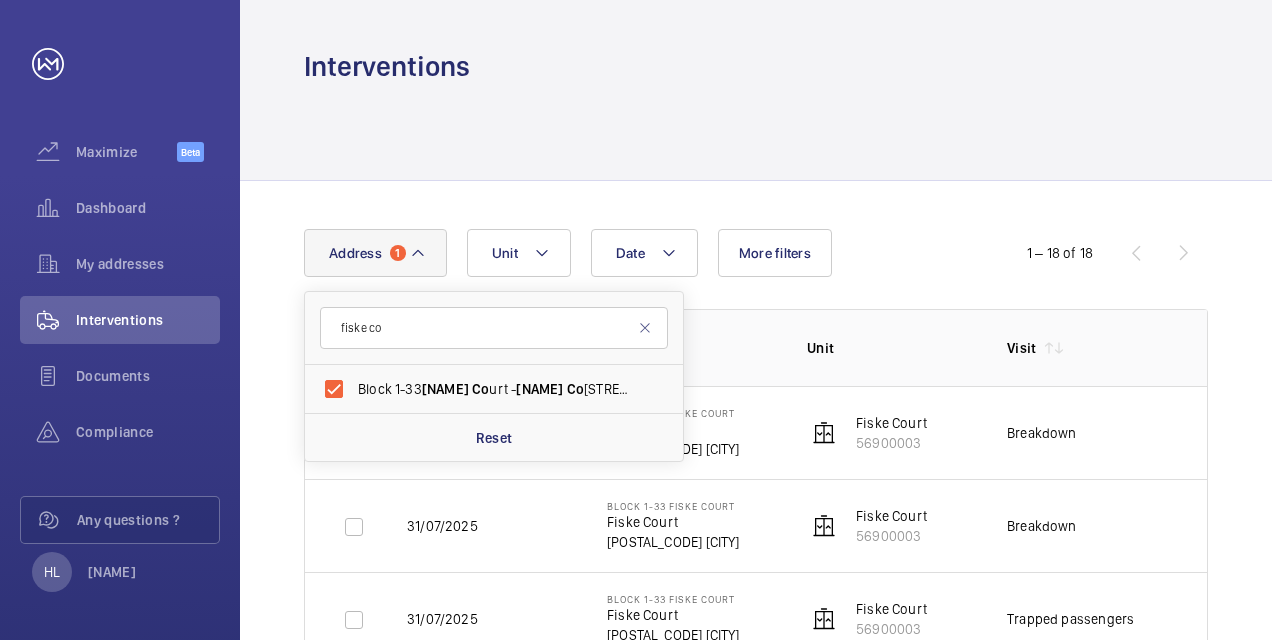 click on "Date Address 1 [NAME] Block ([NUMBER]-[NUMBER]) [NAME] [STREET] - [NAME] [STREET], [CITY] [POSTAL_CODE] Reset Unit More filters [NUMBER] – [NUMBER] of [NUMBER] Date Address Unit Visit Job Id Report [DATE] Block ([NUMBER]-[NUMBER]) [NAME] [STREET] [POSTAL_CODE] [CITY] [NAME] [NUMBER] Breakdown --- [DATE] Block ([NUMBER]-[NUMBER]) [NAME] [STREET] [POSTAL_CODE] [CITY] [NAME] [NUMBER] Breakdown --- [DATE] Block ([NUMBER]-[NUMBER]) [NAME] [STREET] [POSTAL_CODE] [CITY] [NAME] [NUMBER] Trapped passengers [NUMBER] [DATE] Block ([NUMBER]-[NUMBER]) [NAME] [STREET] [POSTAL_CODE] [CITY] [NAME] [NUMBER] Regular maintenance --- [DATE] ---" at bounding box center (636, 320) 